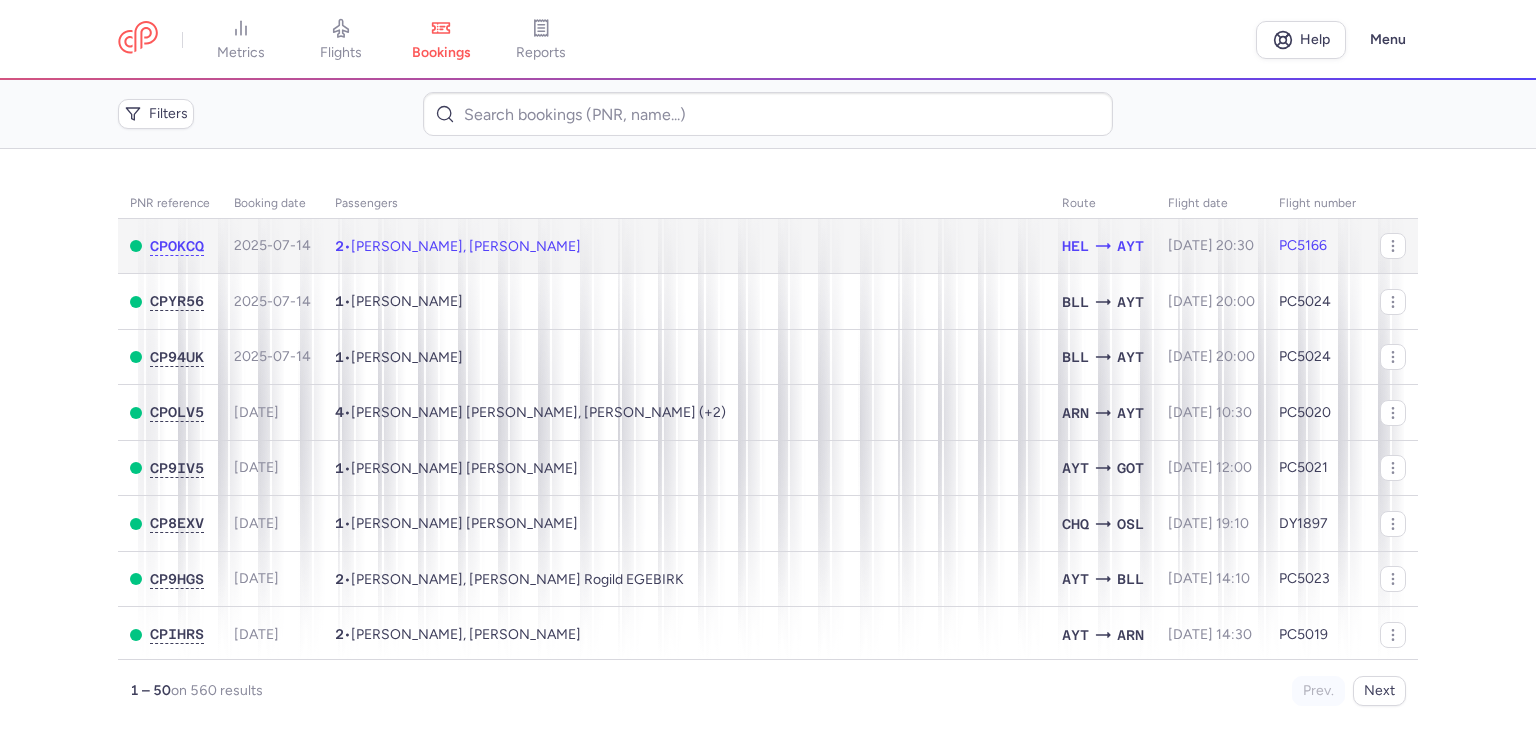 scroll, scrollTop: 0, scrollLeft: 0, axis: both 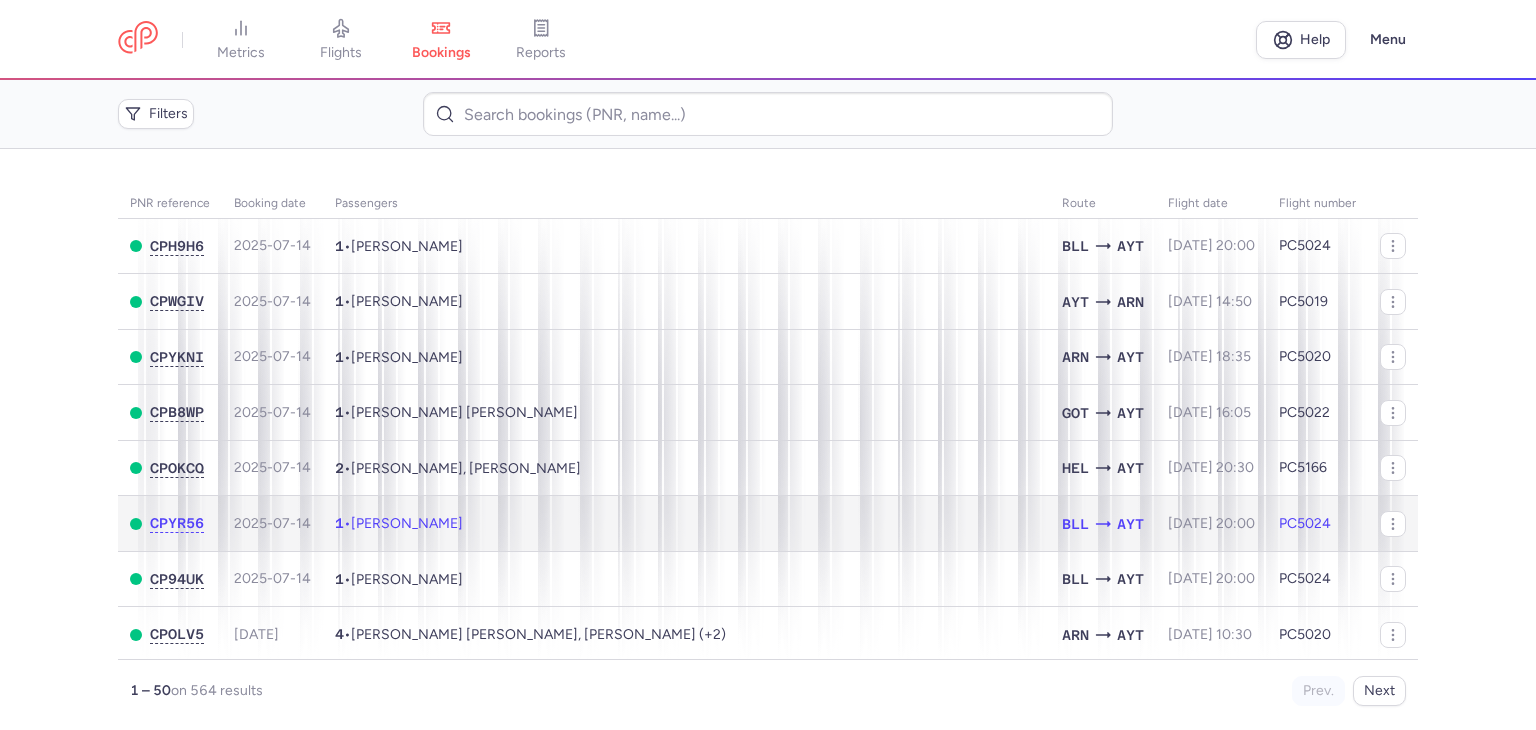 click on "1  •  [PERSON_NAME]" at bounding box center [686, 524] 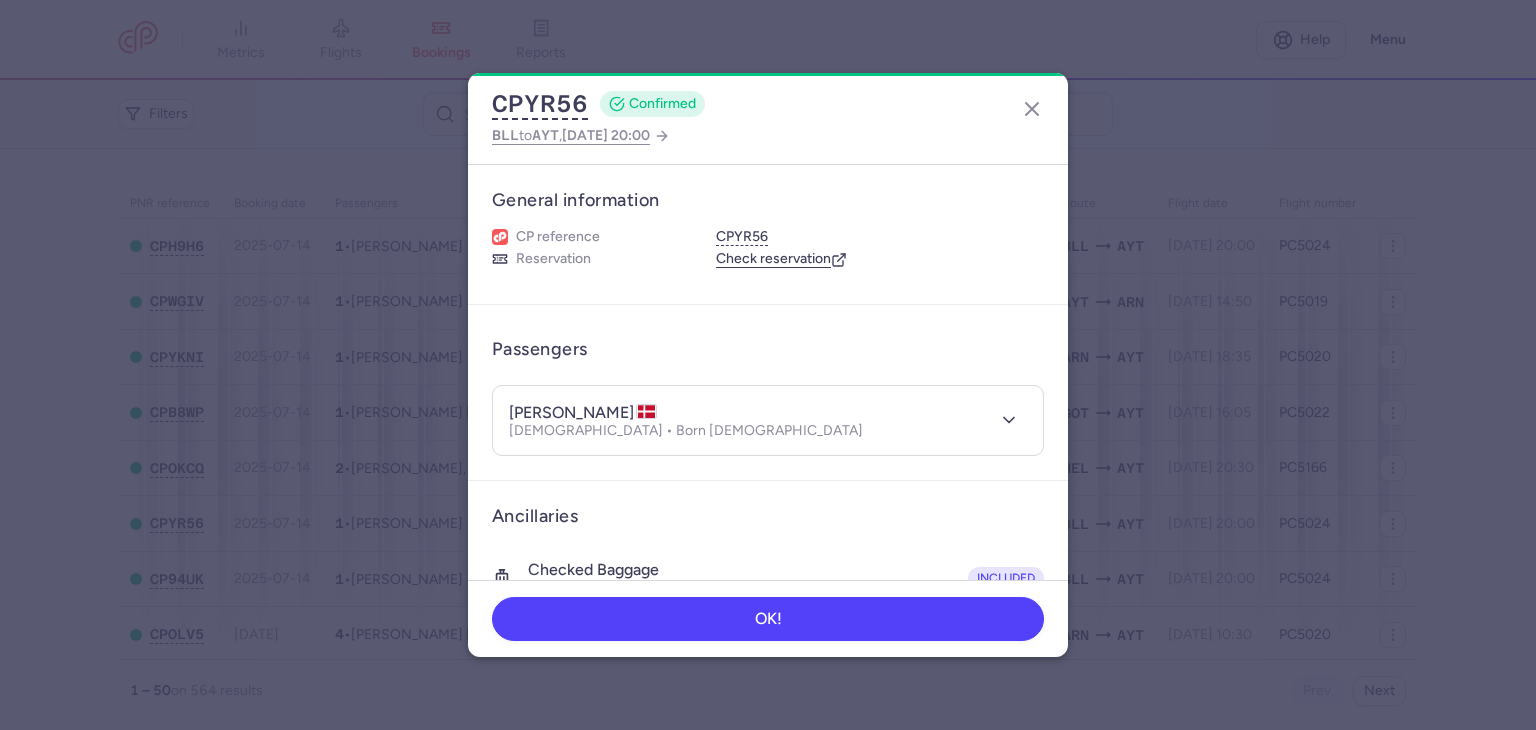 type 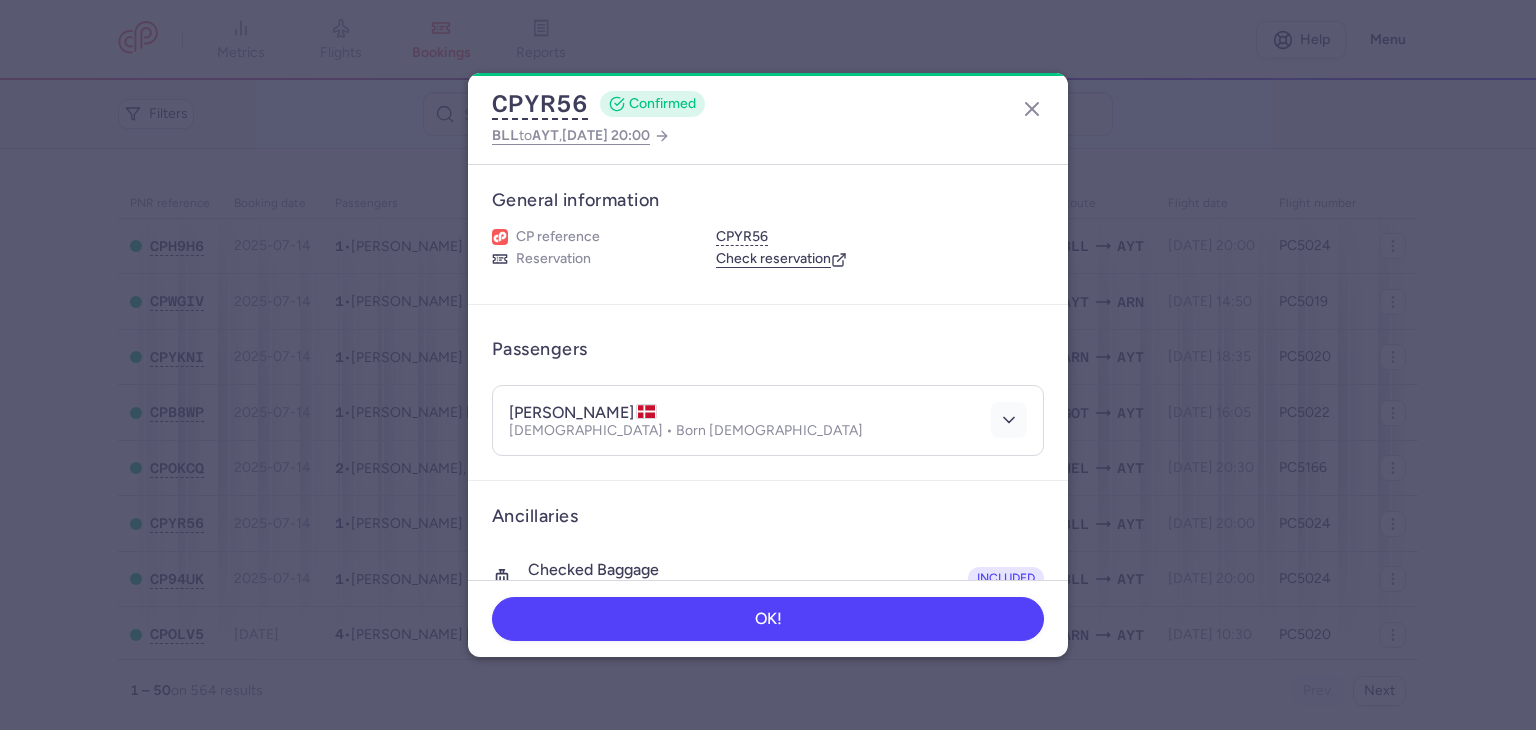 click 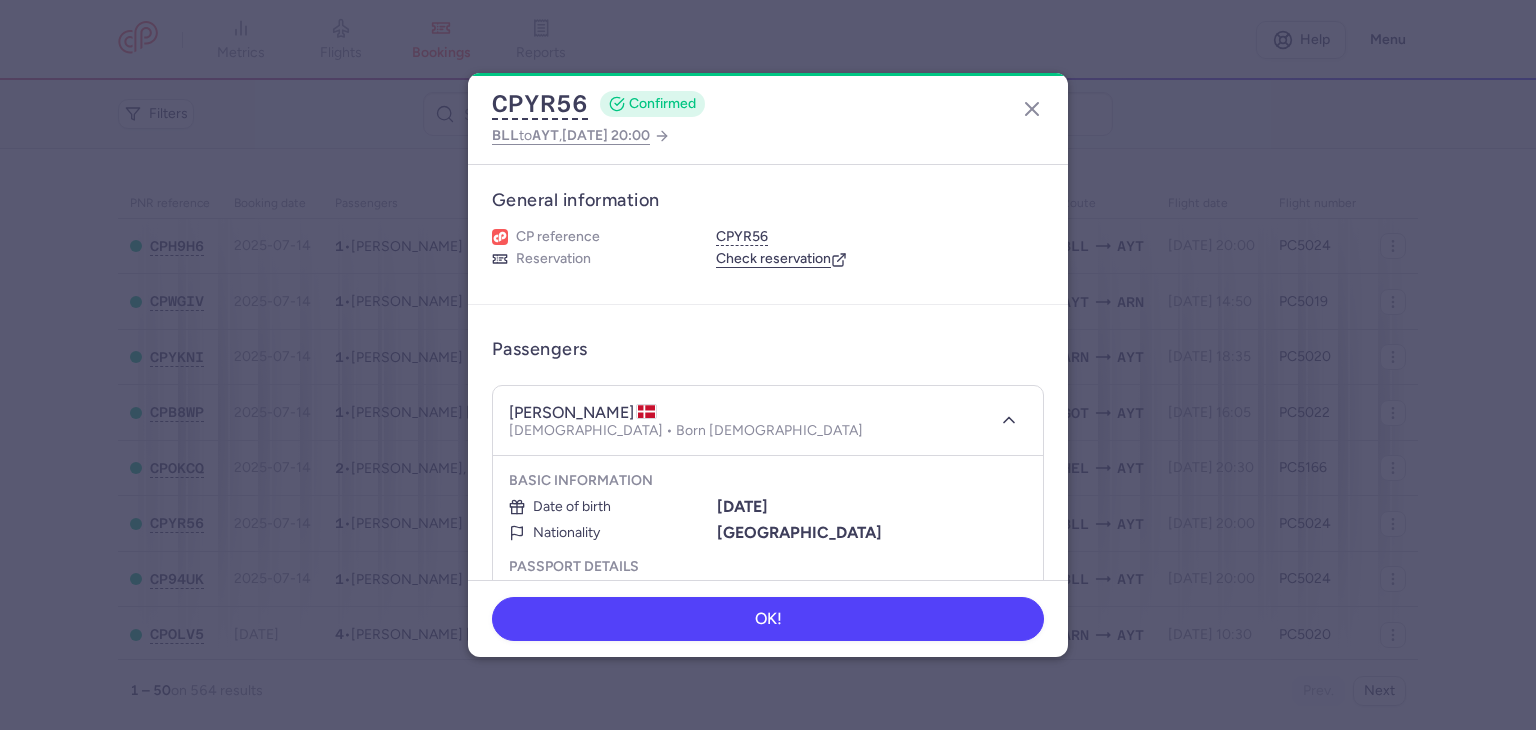 scroll, scrollTop: 100, scrollLeft: 0, axis: vertical 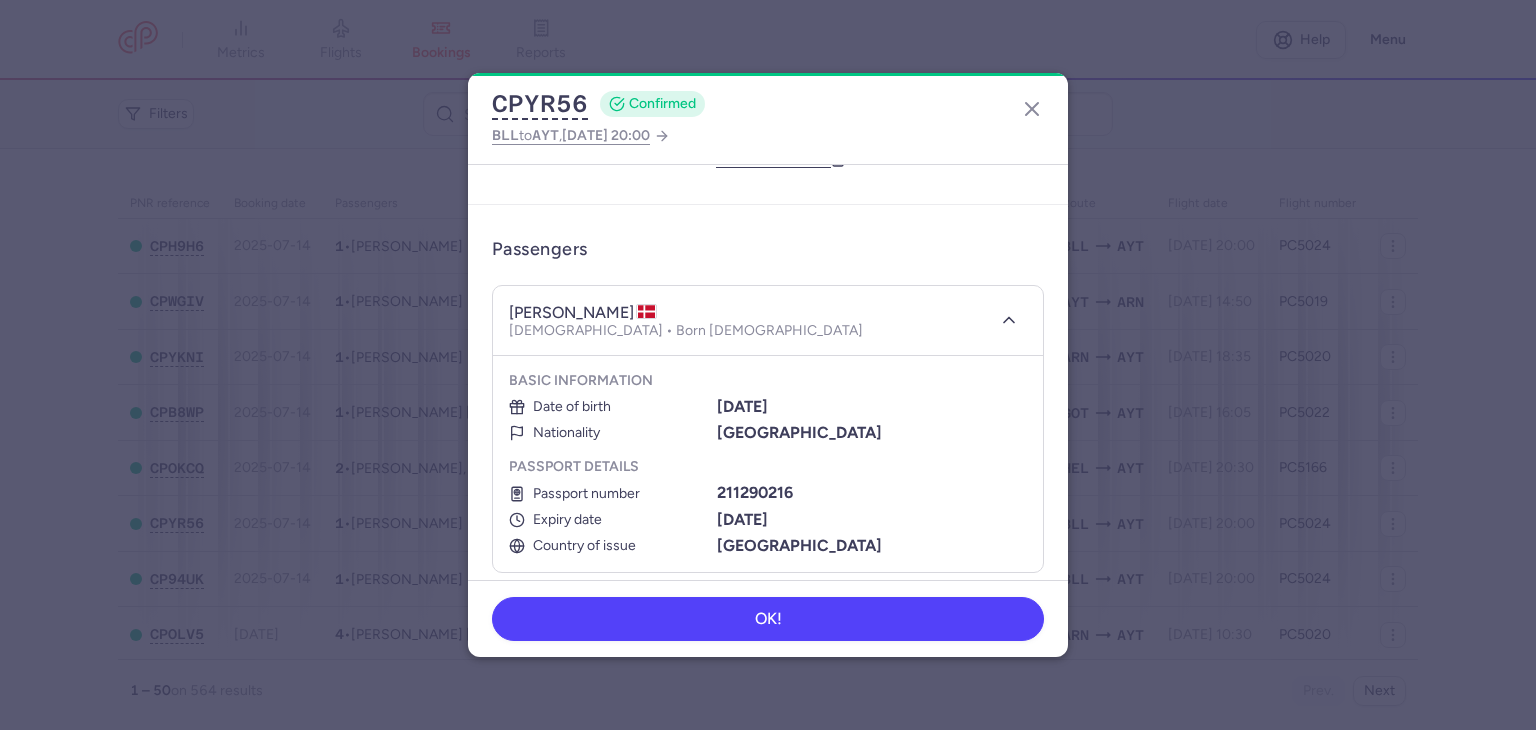 type 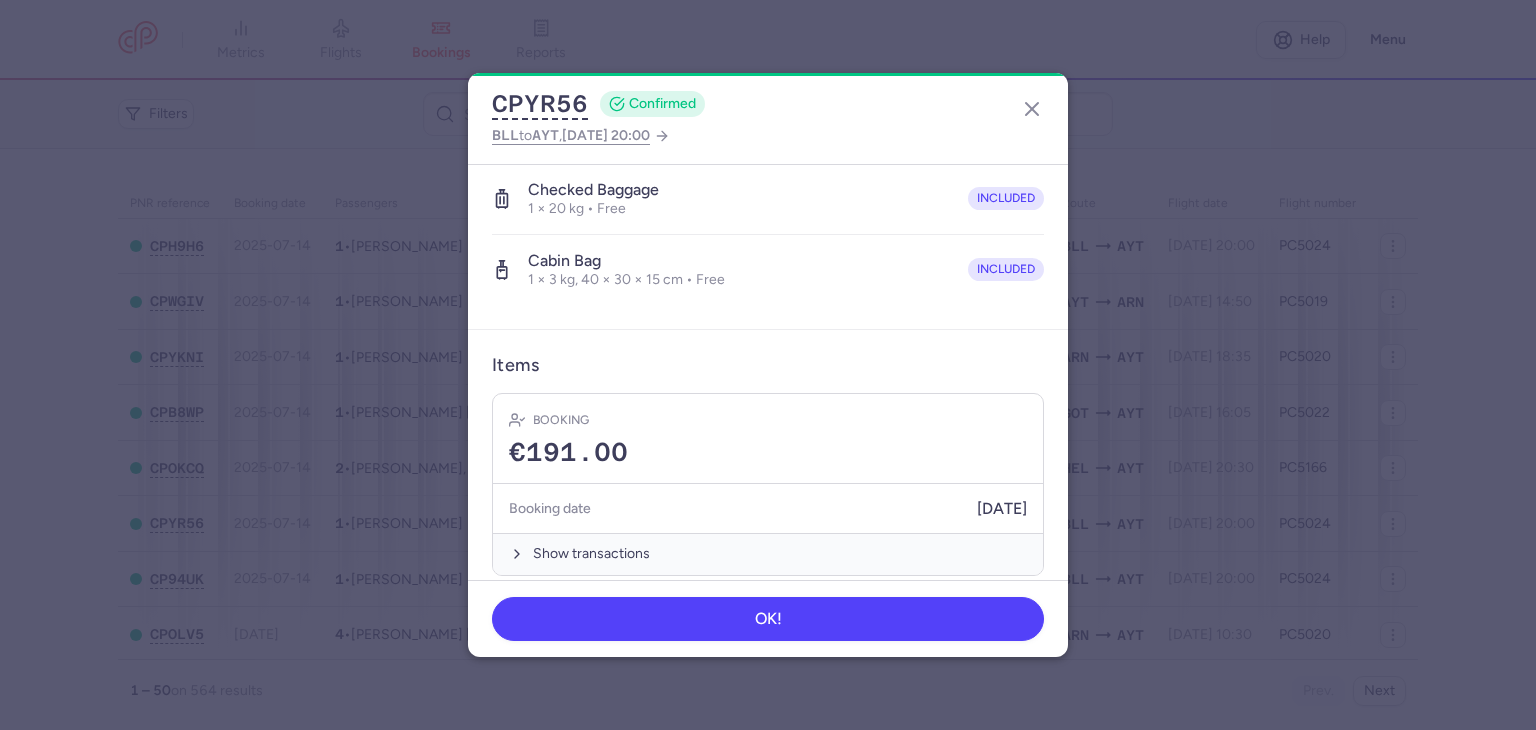 scroll, scrollTop: 612, scrollLeft: 0, axis: vertical 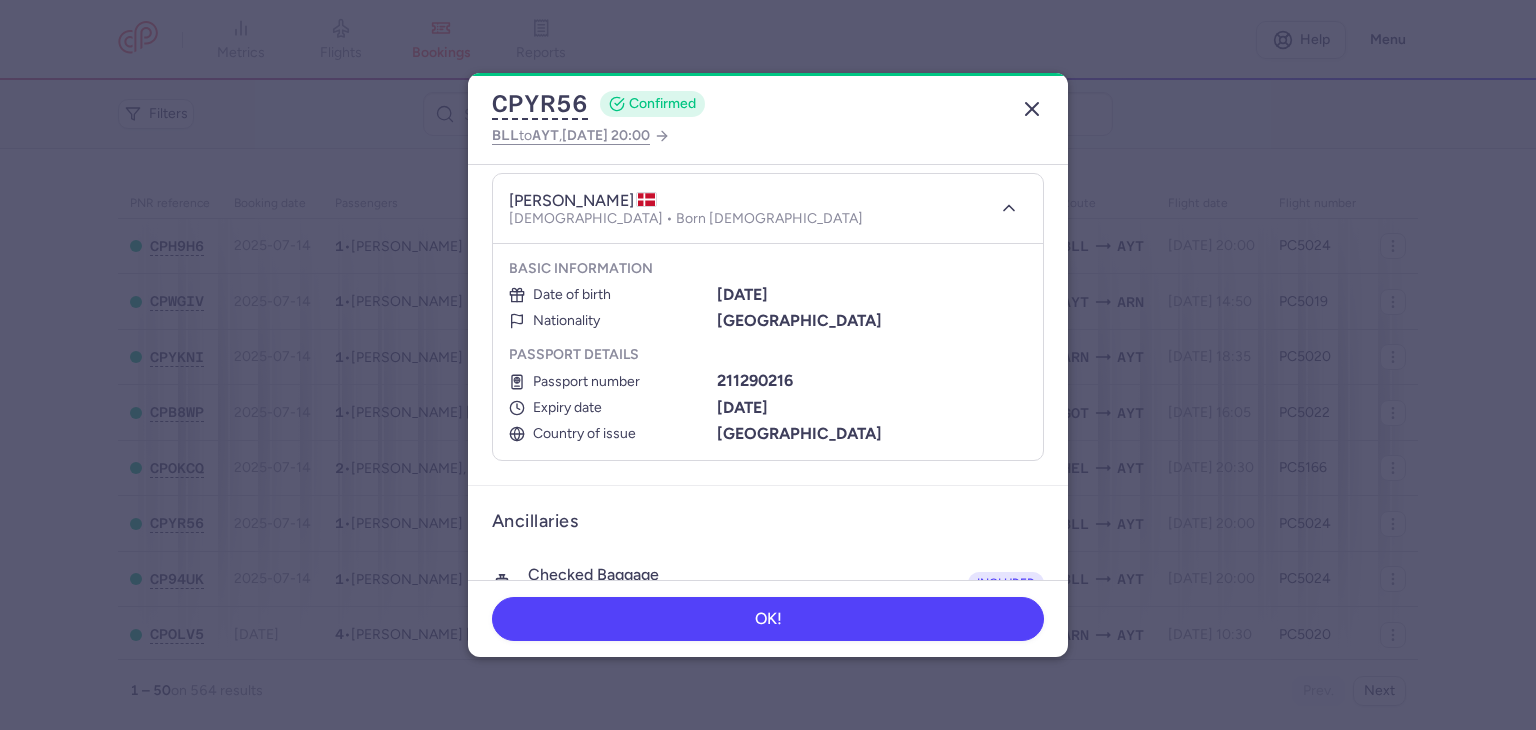 click 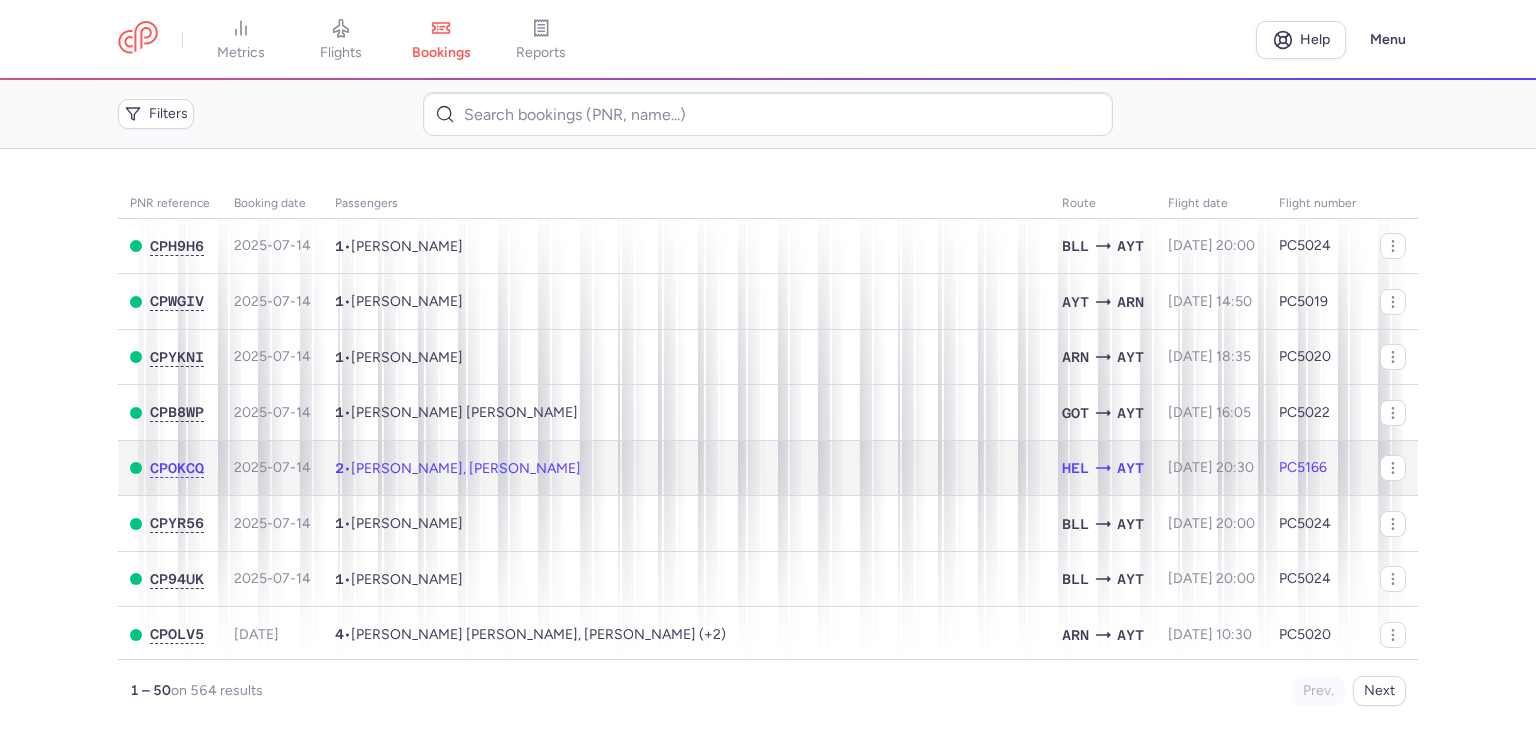 click on "[PERSON_NAME], [PERSON_NAME]" at bounding box center [466, 468] 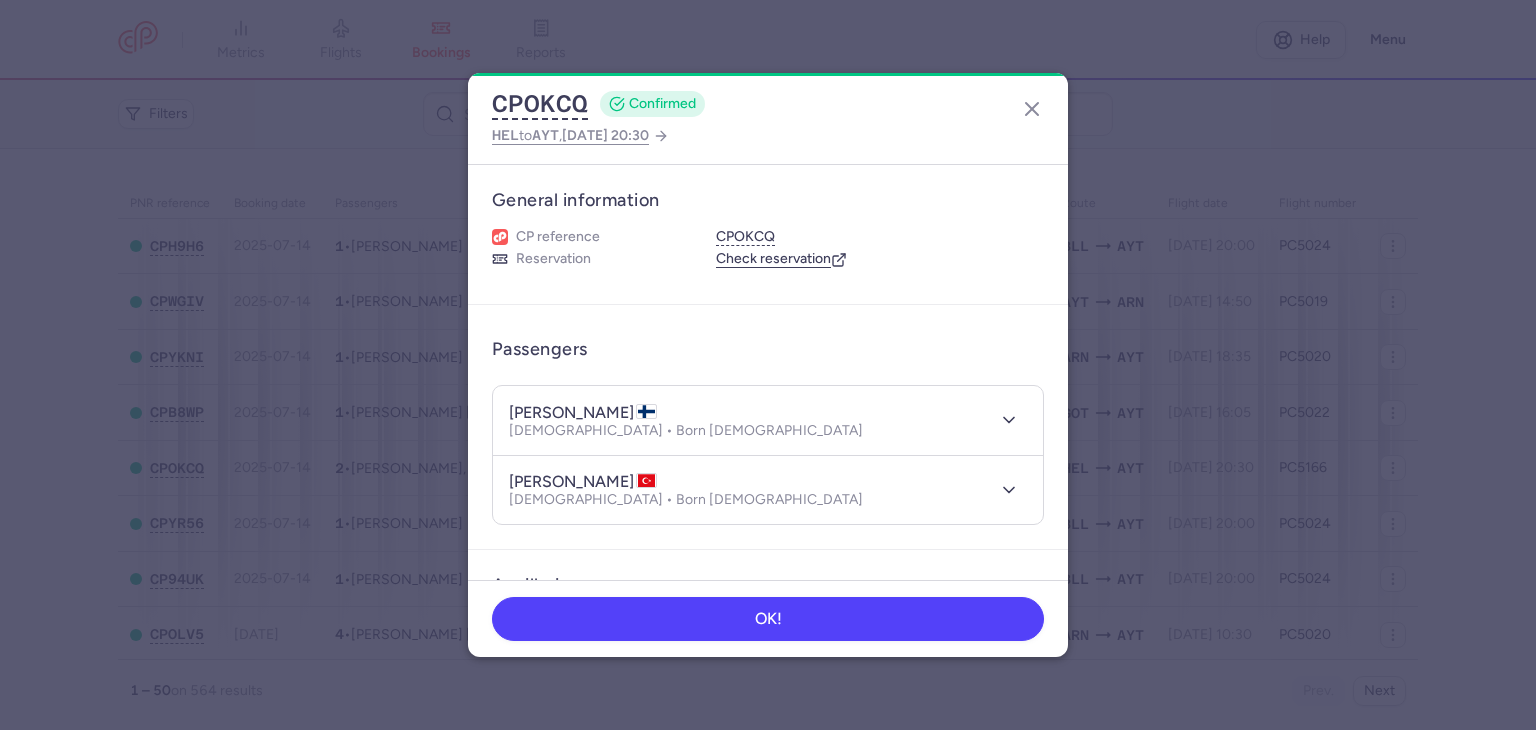 type 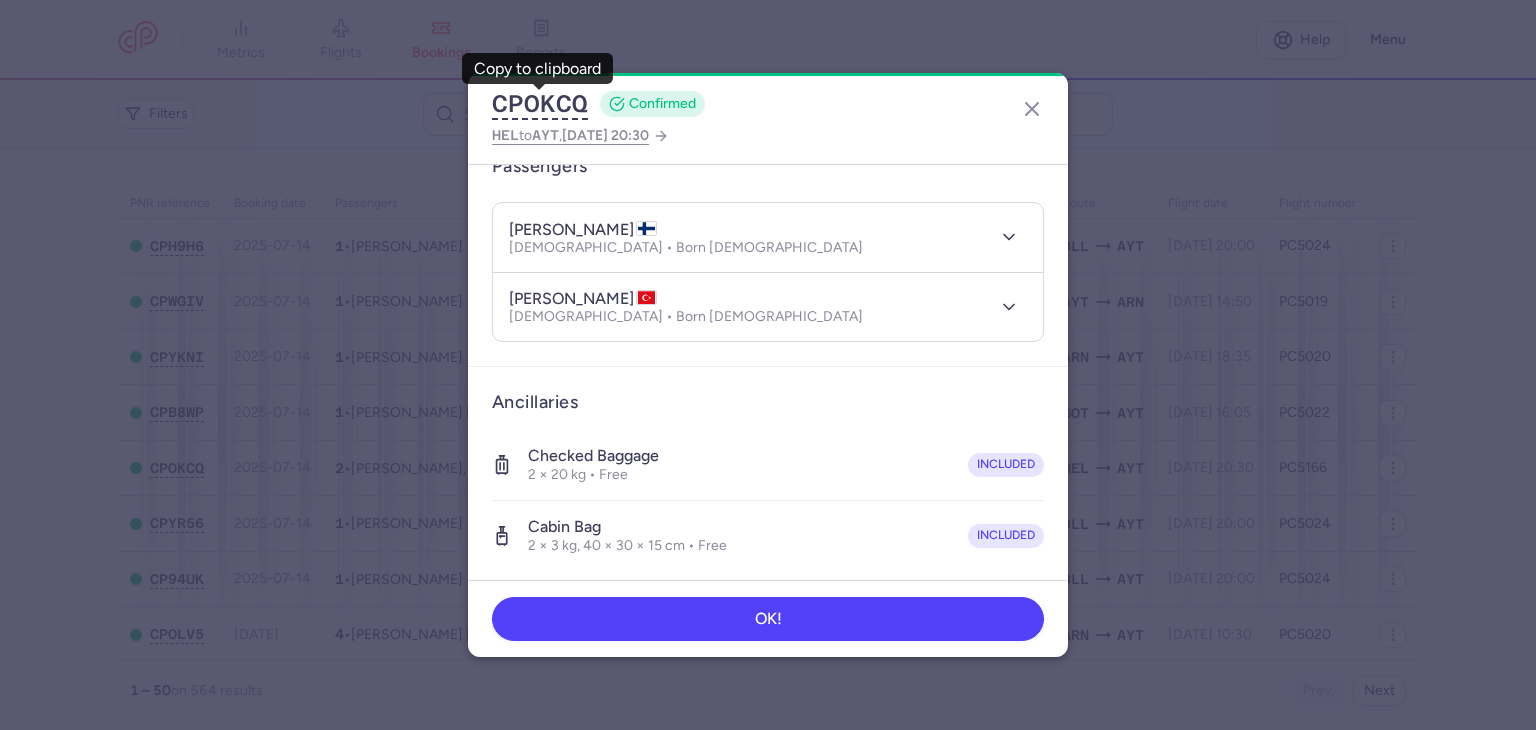 scroll, scrollTop: 464, scrollLeft: 0, axis: vertical 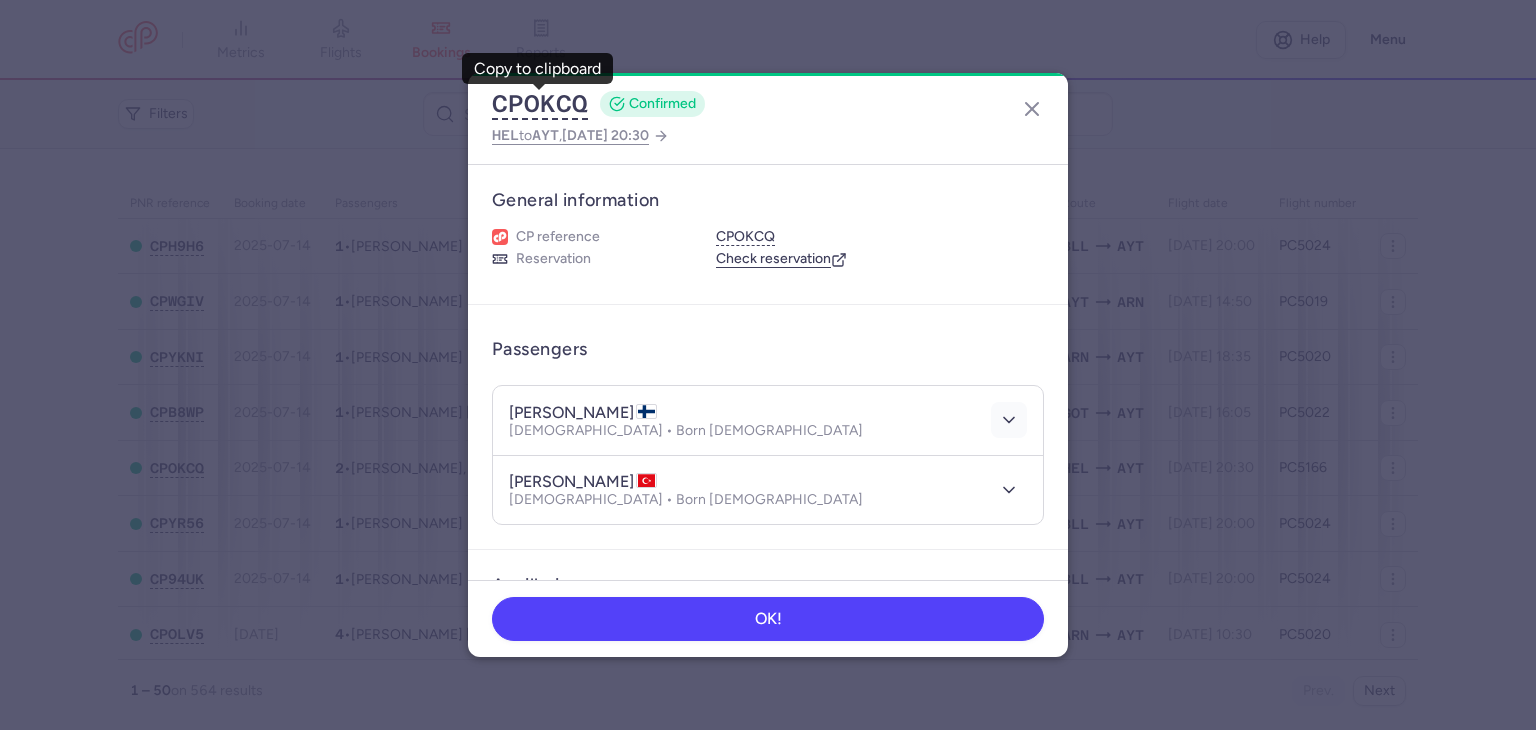 click 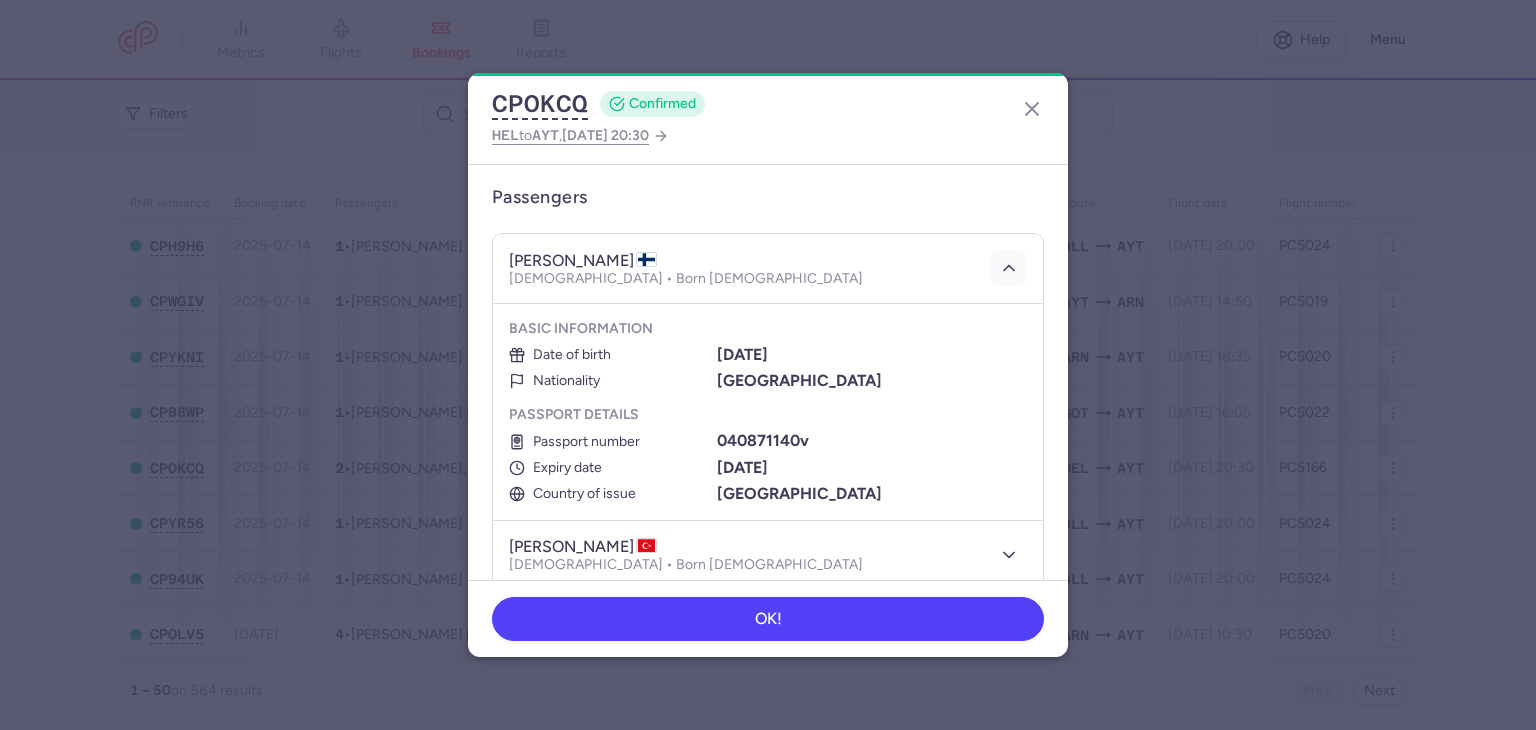 scroll, scrollTop: 200, scrollLeft: 0, axis: vertical 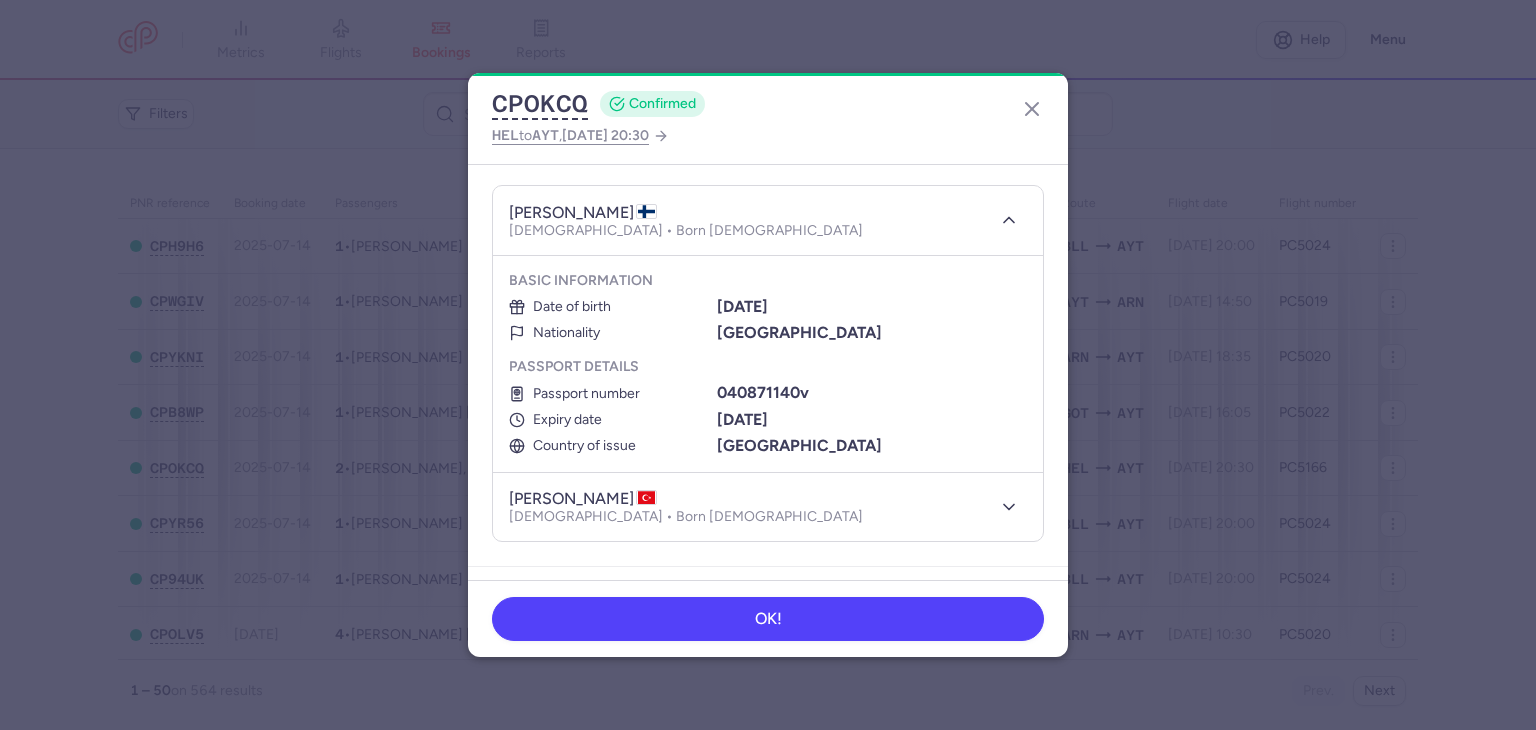 type 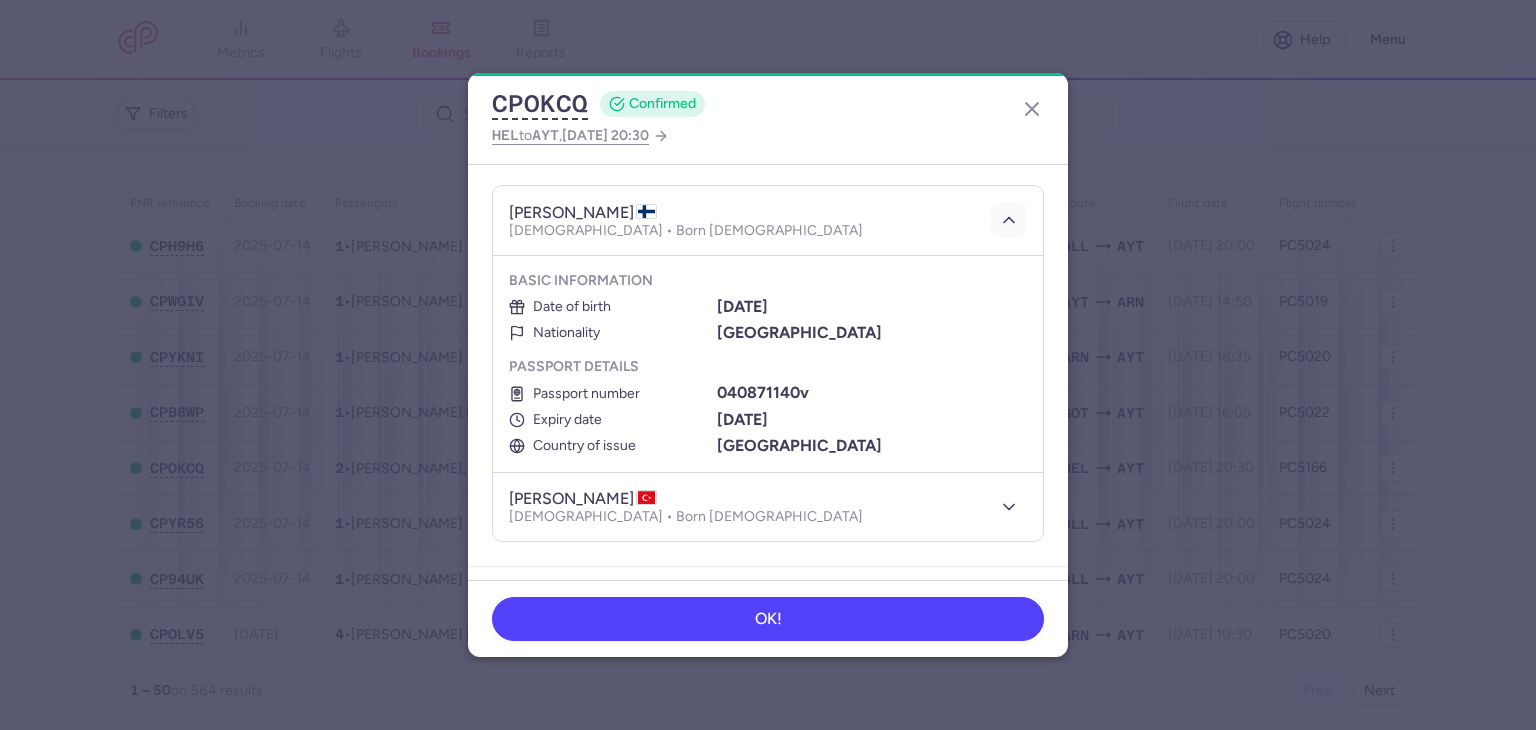 click 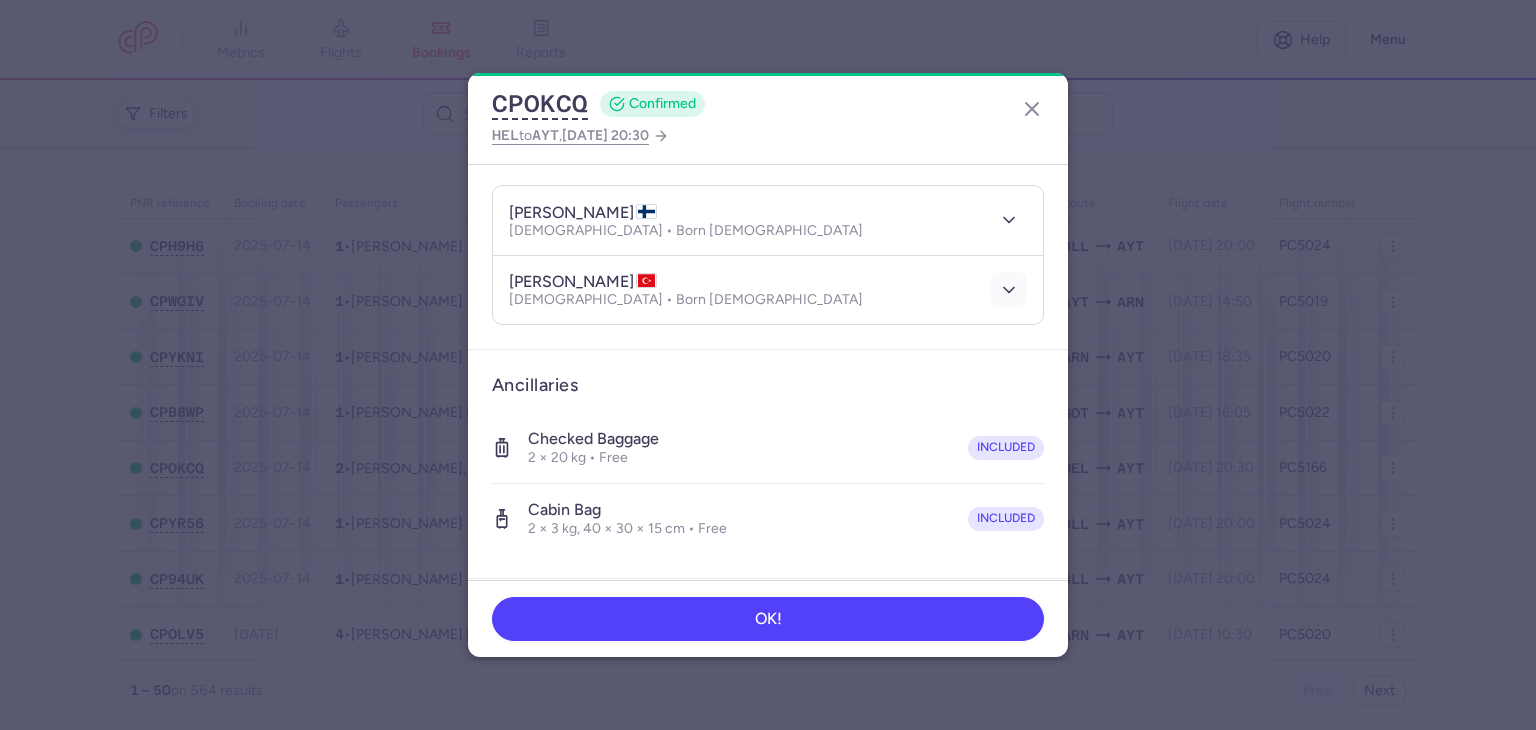 click 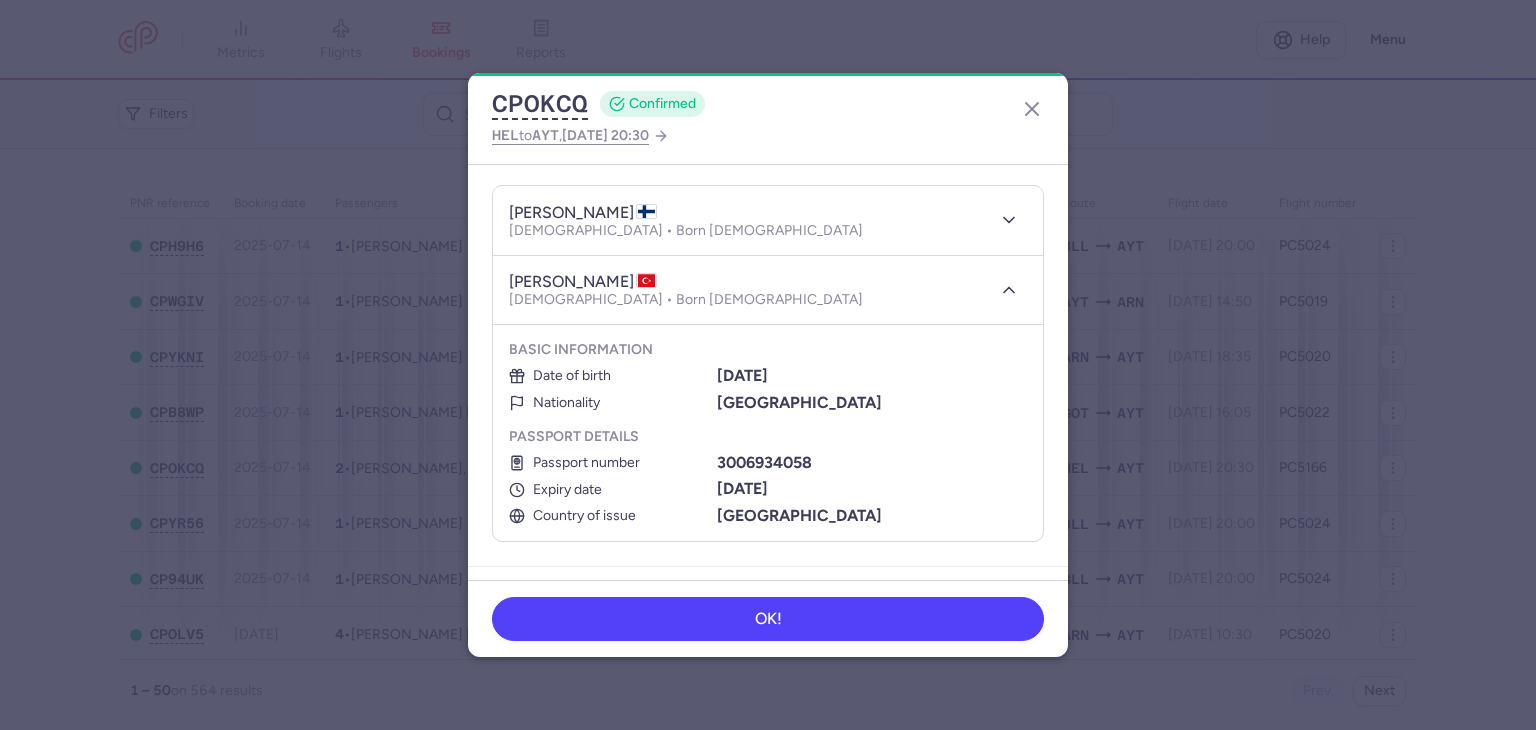 type 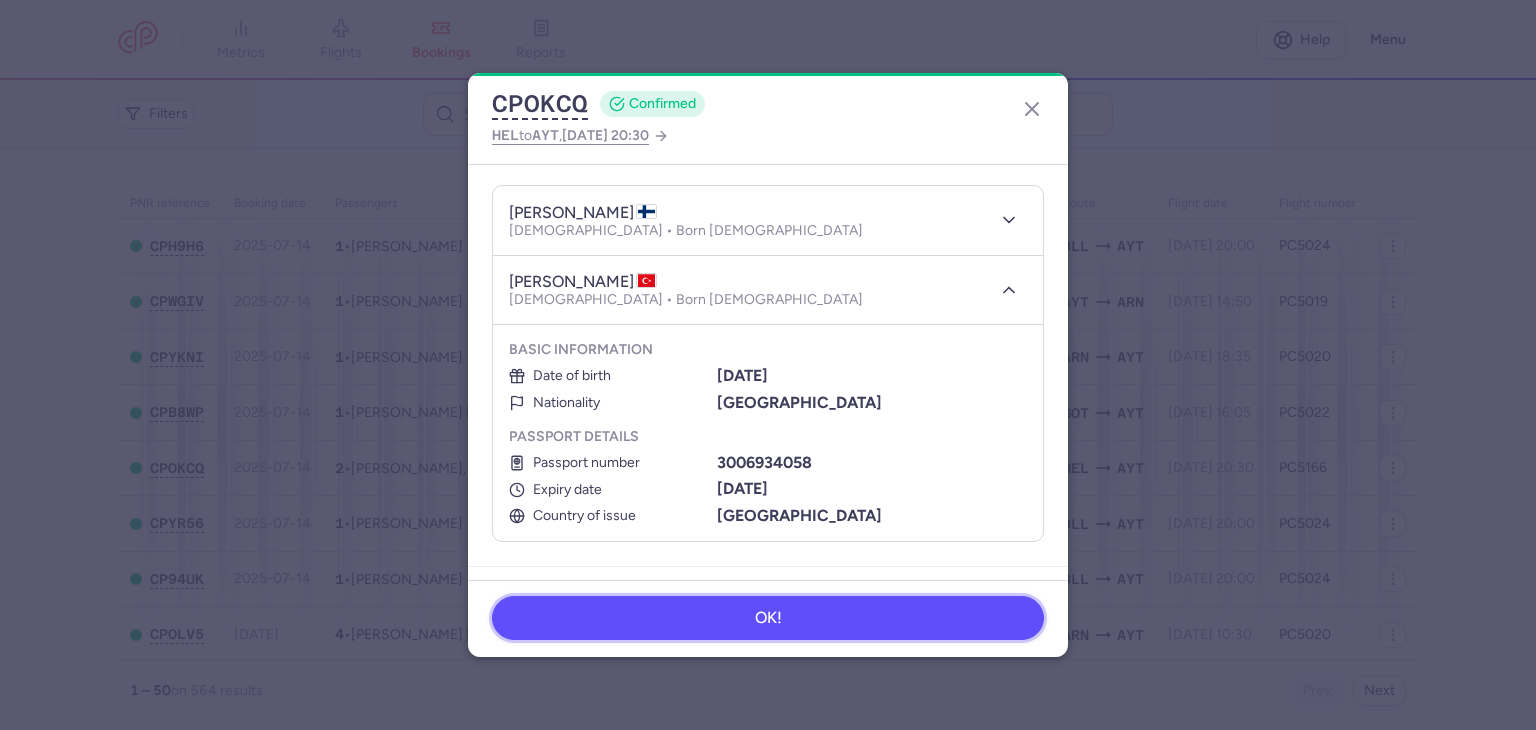 click on "OK!" at bounding box center [768, 618] 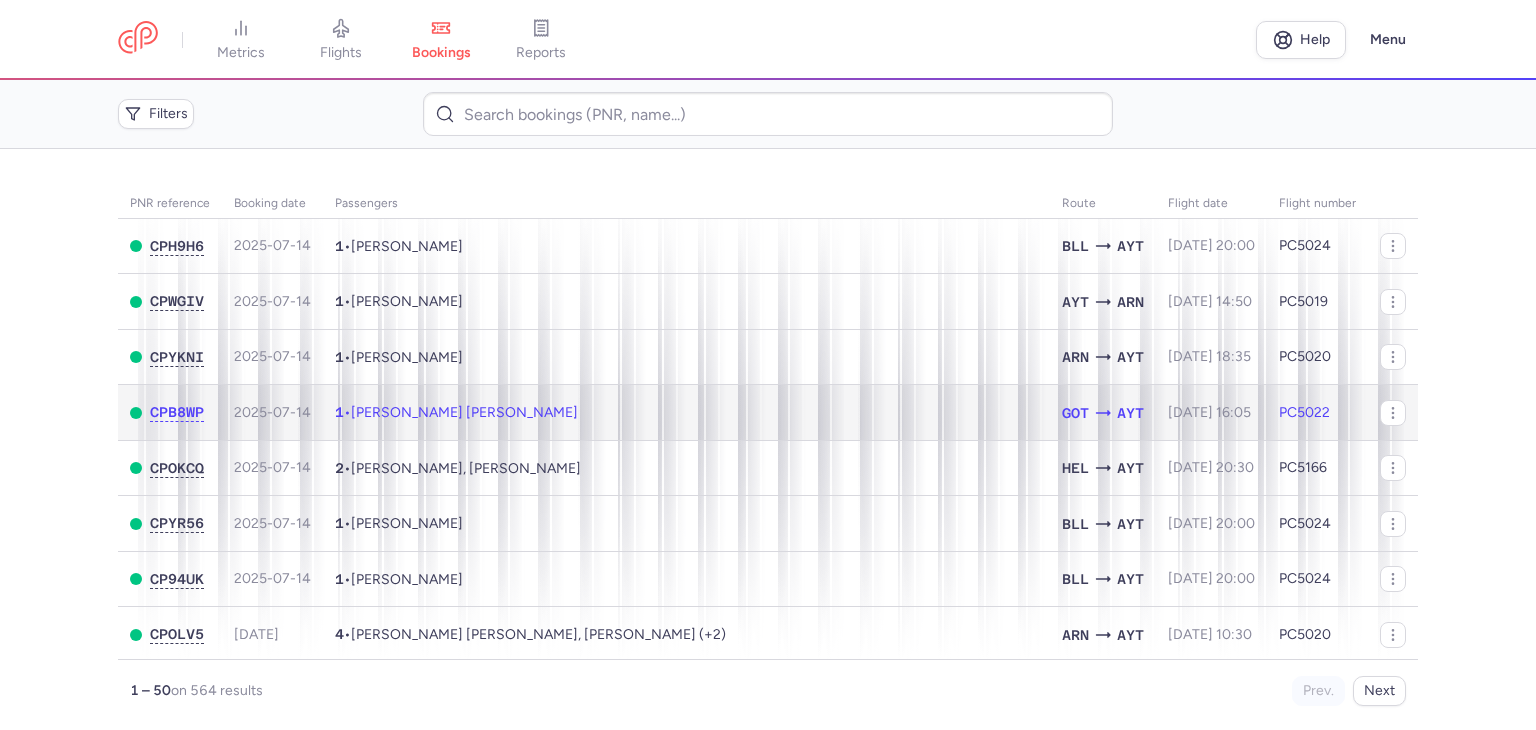 click on "1  •  [PERSON_NAME] [PERSON_NAME]" at bounding box center [686, 413] 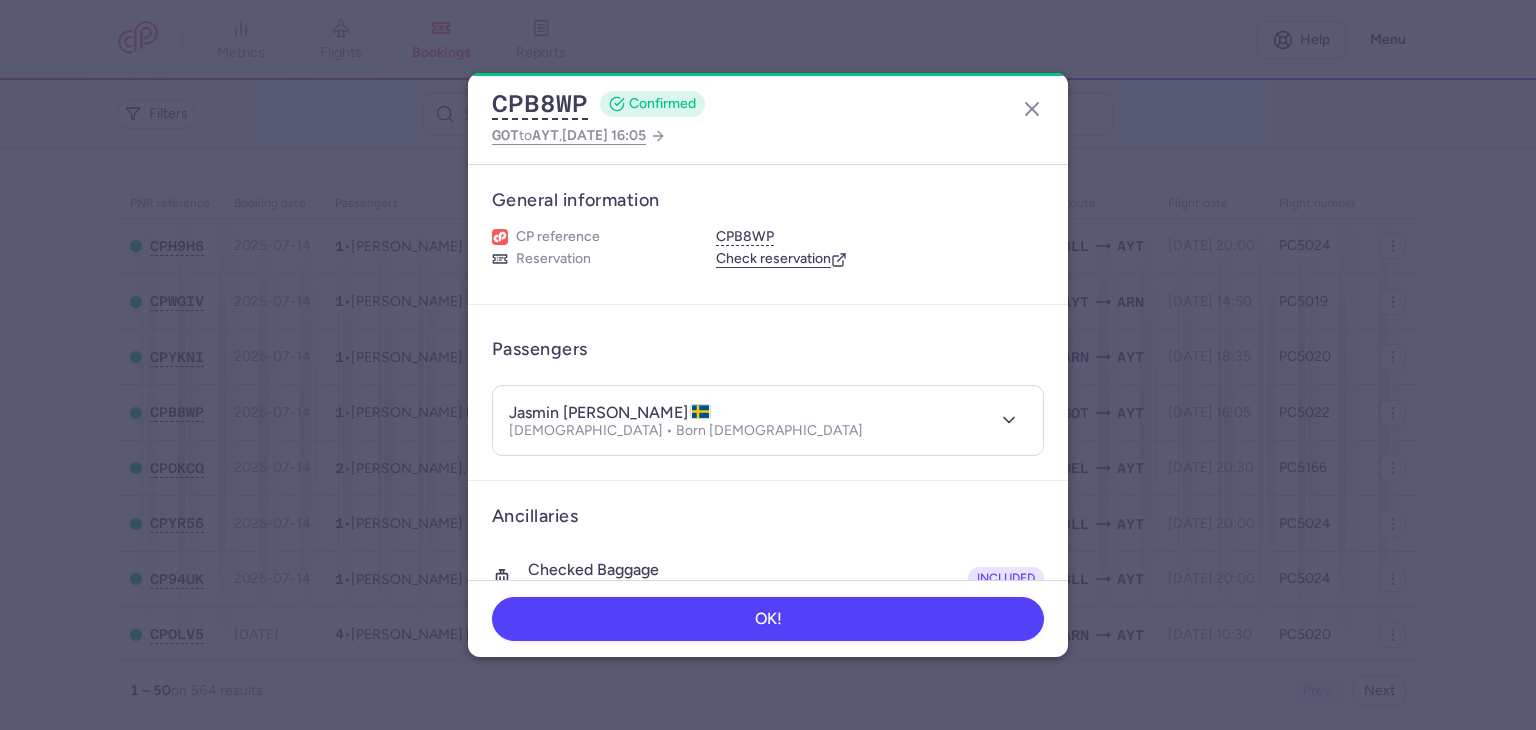 type 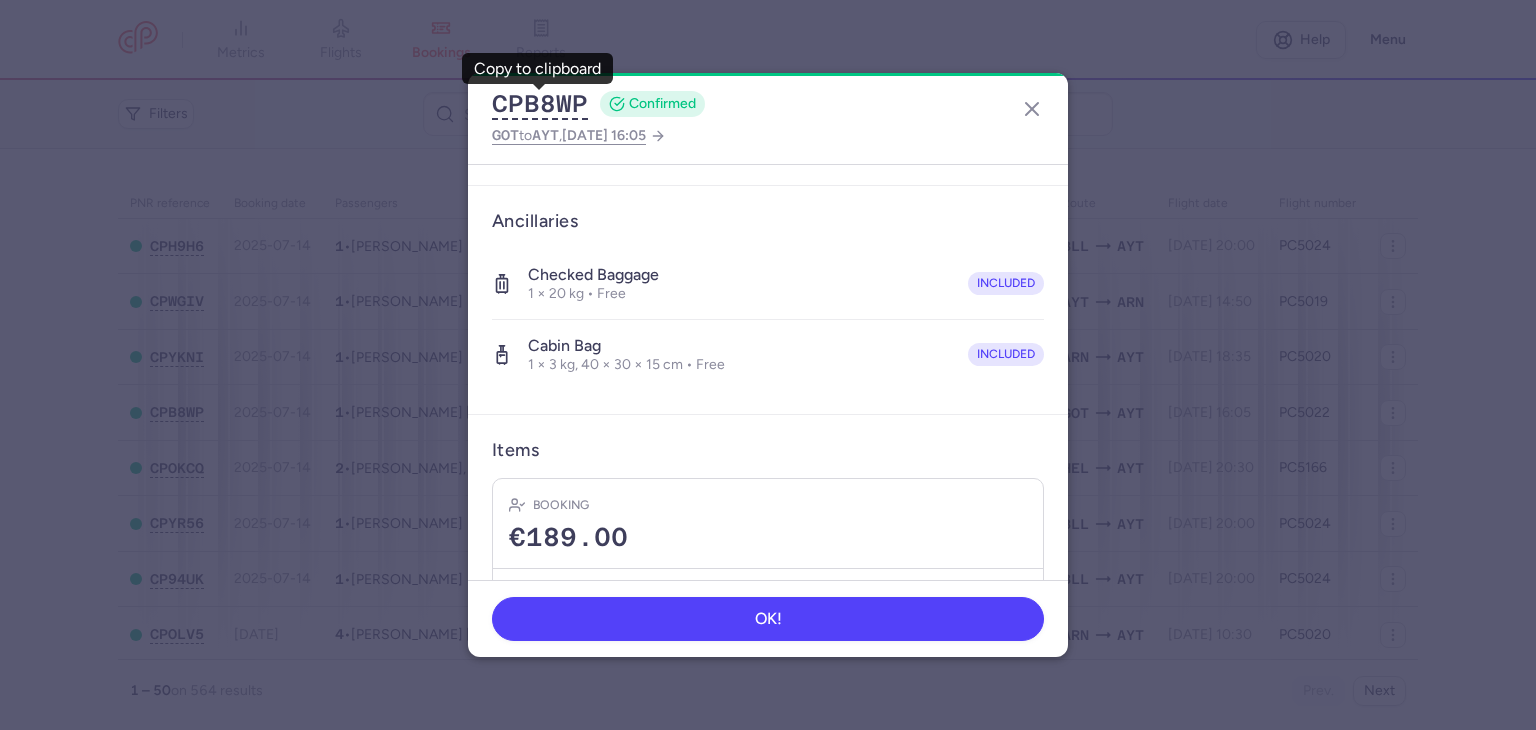 scroll, scrollTop: 396, scrollLeft: 0, axis: vertical 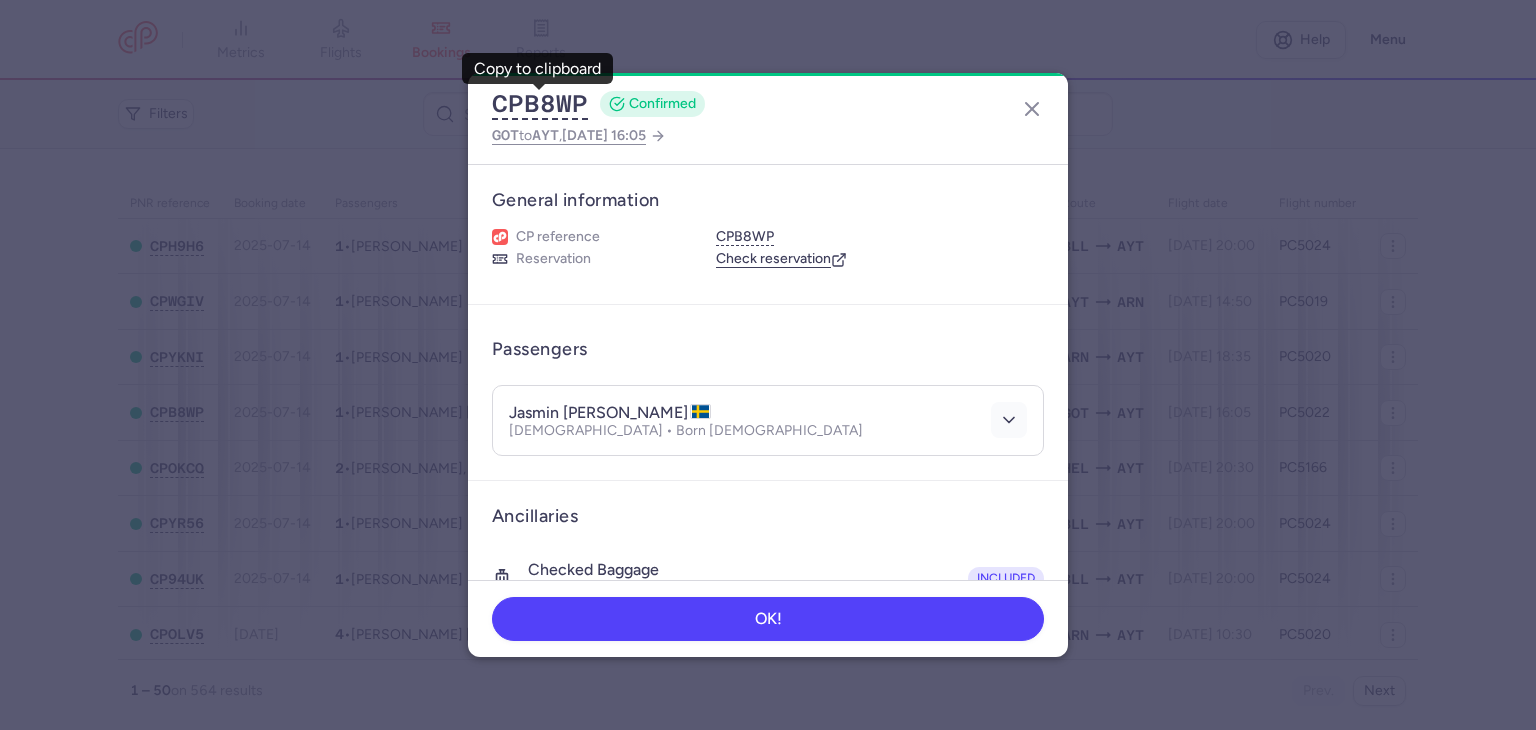 click at bounding box center (1009, 420) 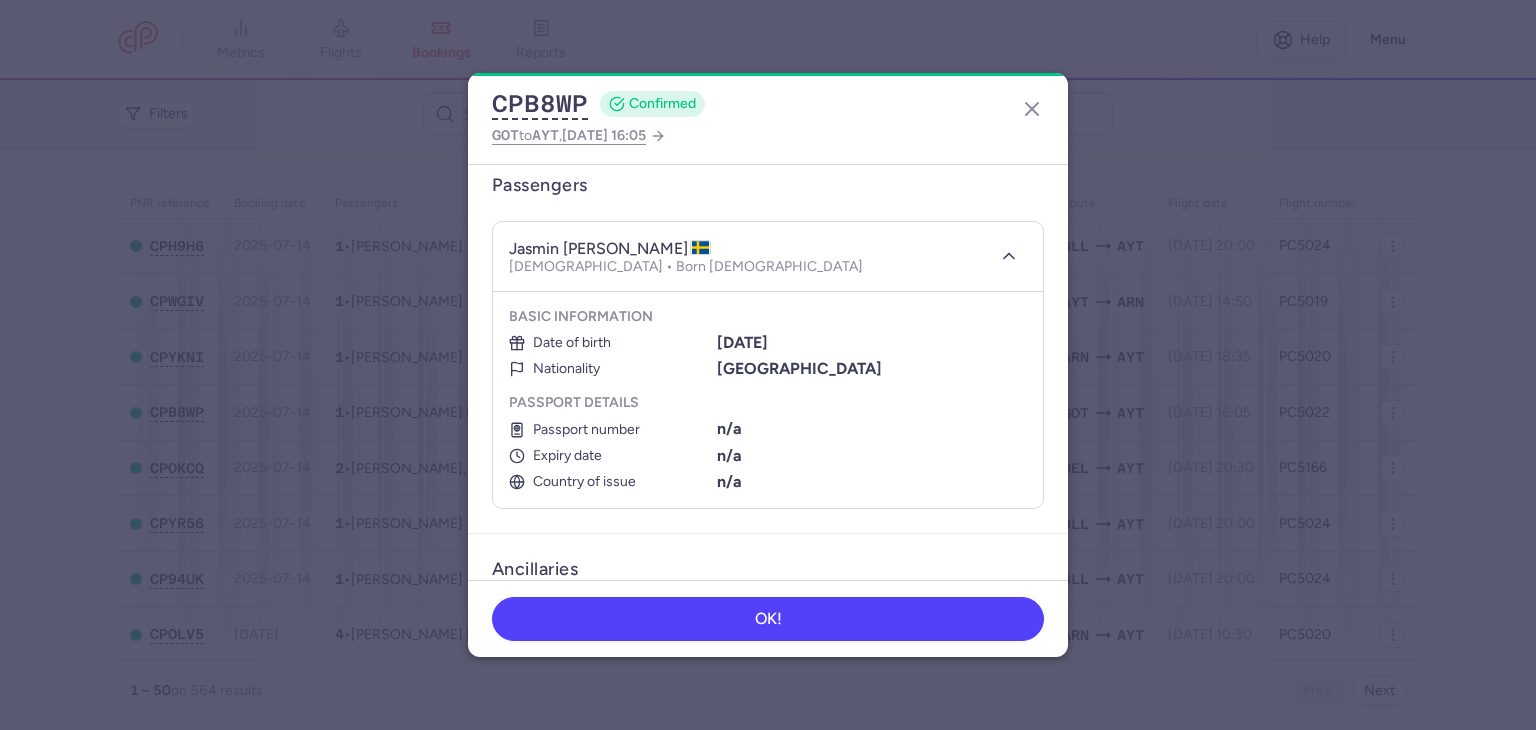 scroll, scrollTop: 200, scrollLeft: 0, axis: vertical 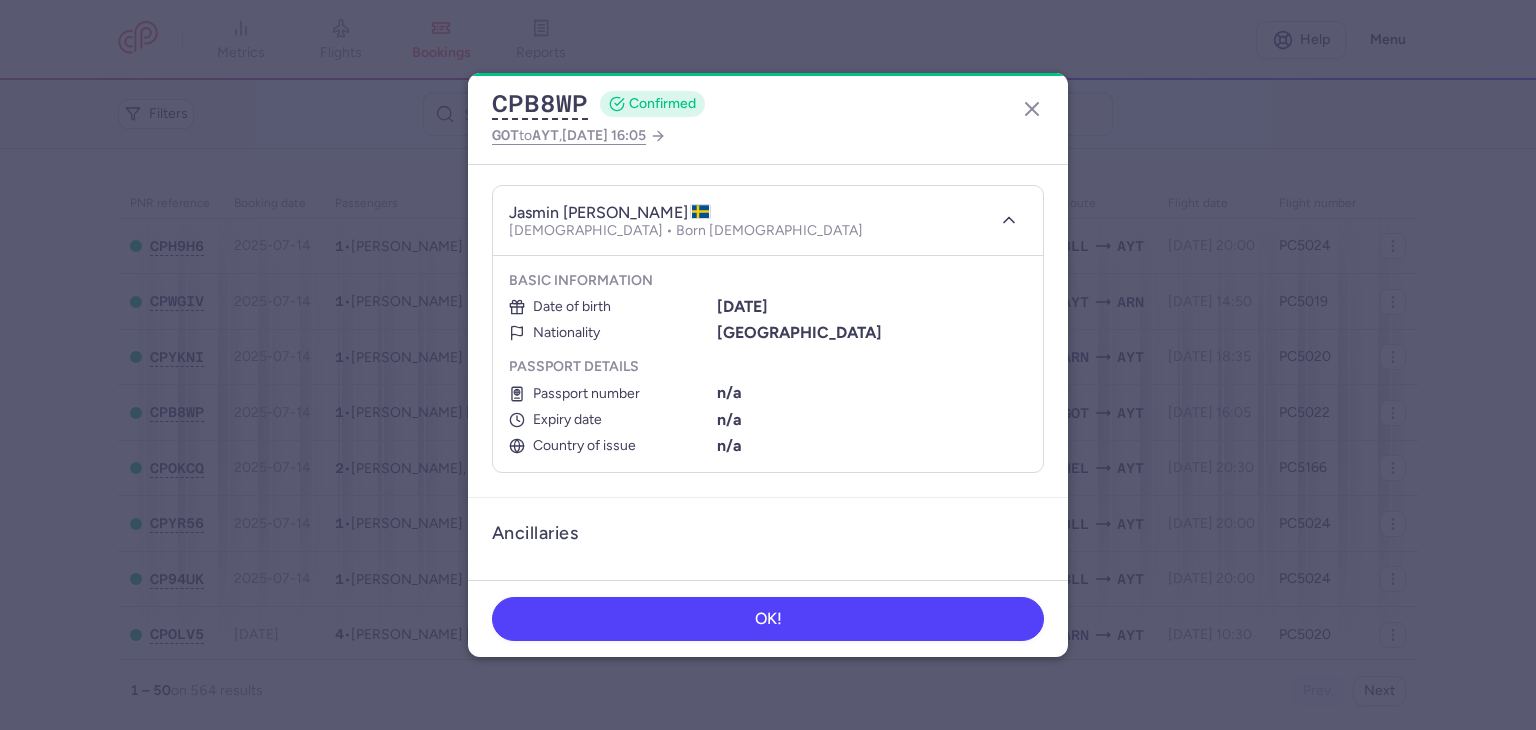 type 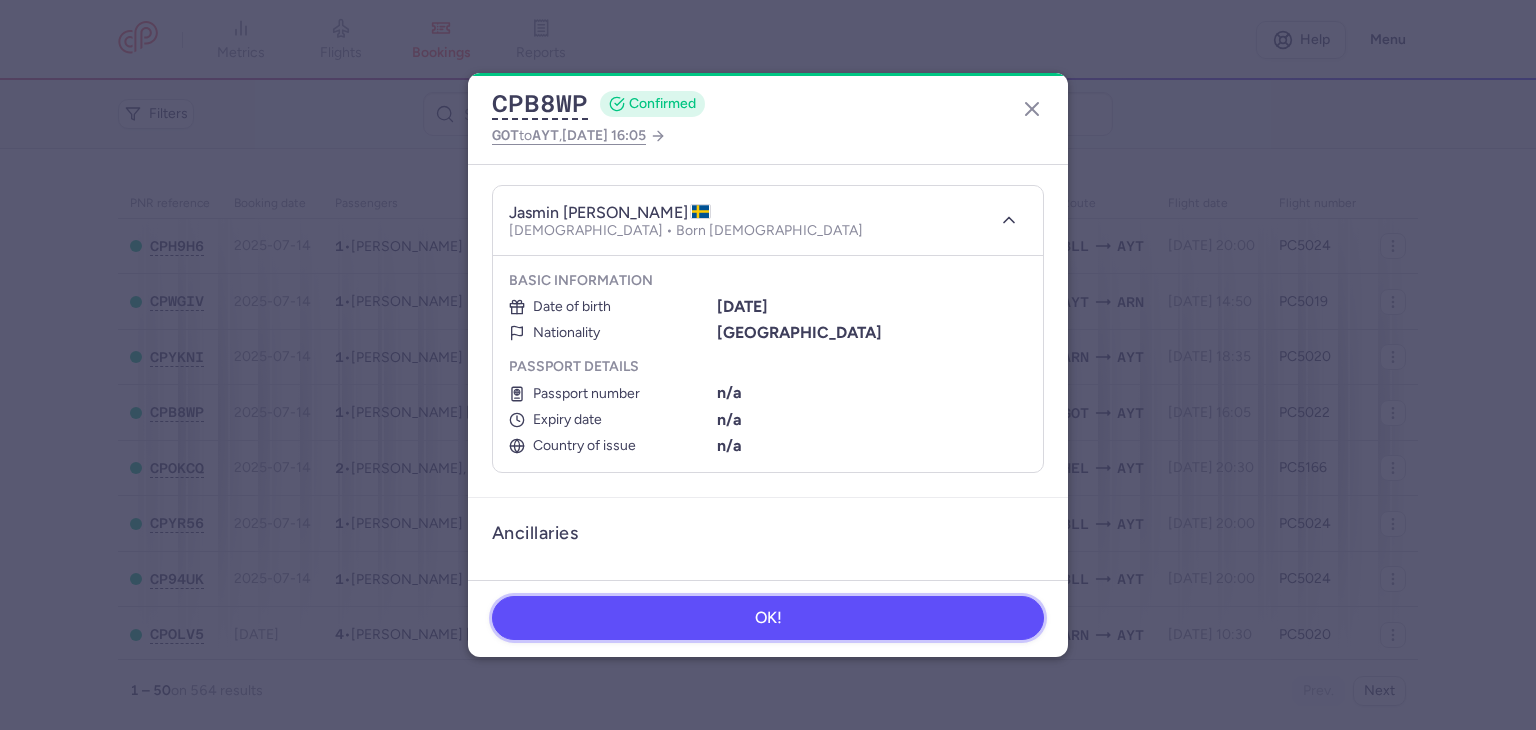 click on "OK!" at bounding box center [768, 618] 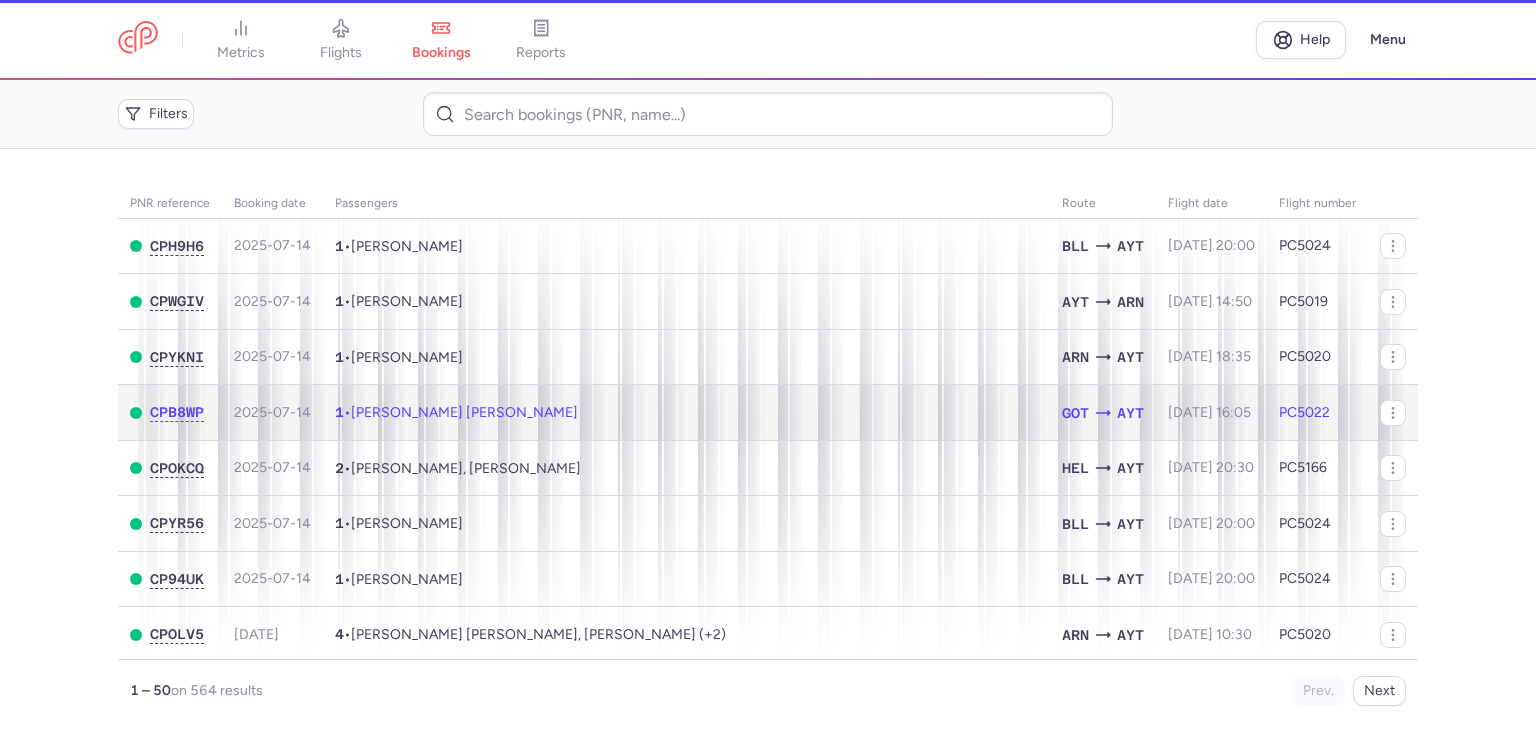 scroll, scrollTop: 86, scrollLeft: 0, axis: vertical 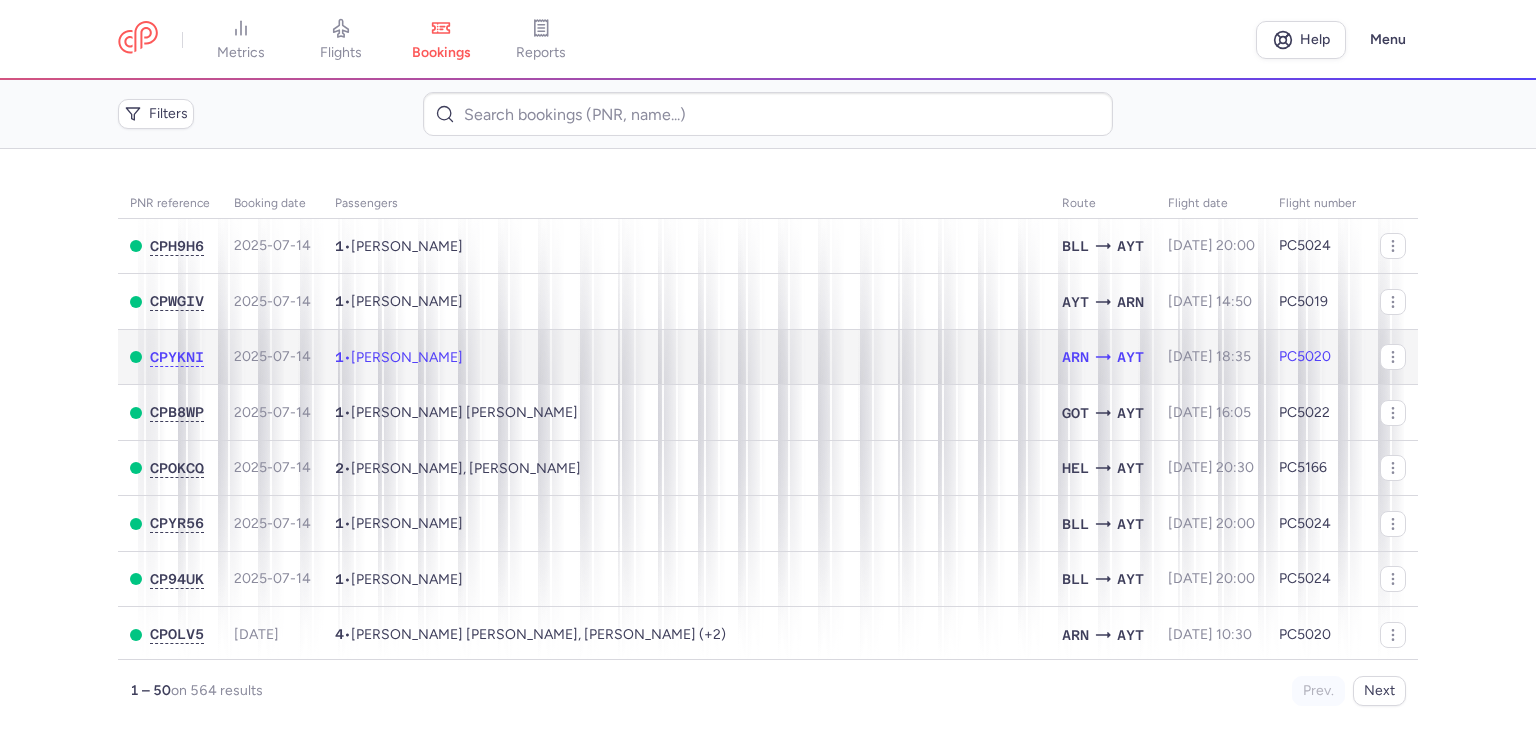 click on "1  •  [PERSON_NAME]" at bounding box center [686, 357] 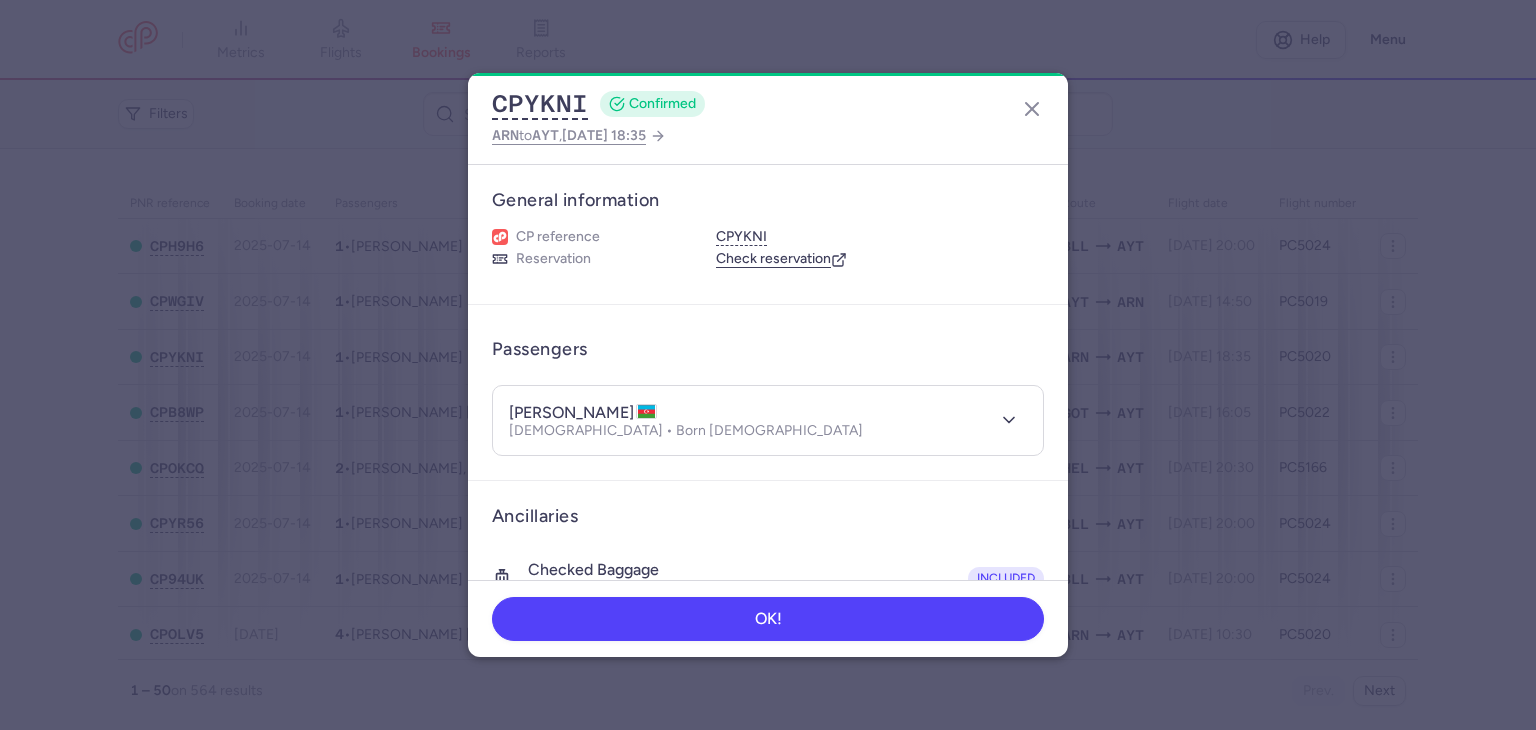 click at bounding box center (1009, 420) 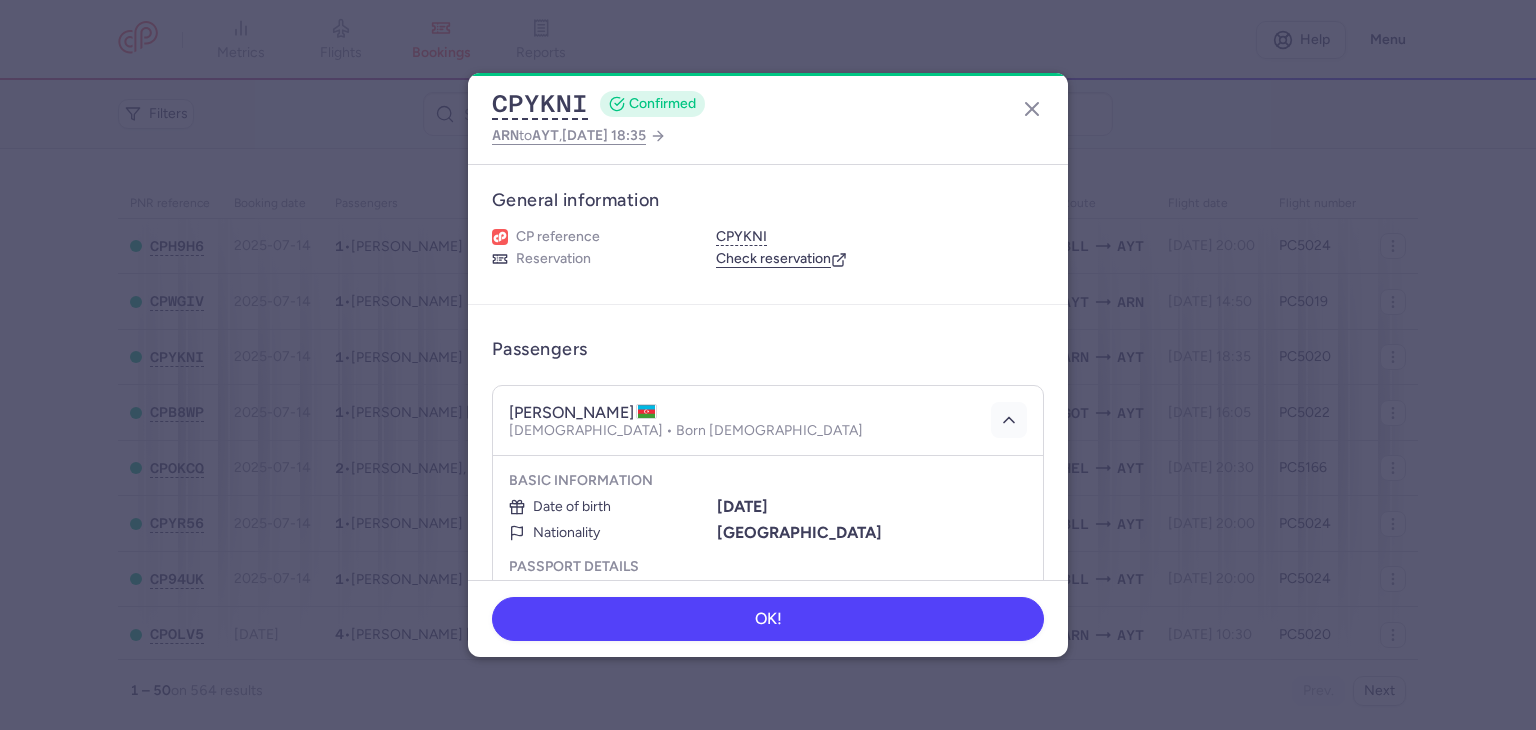 click 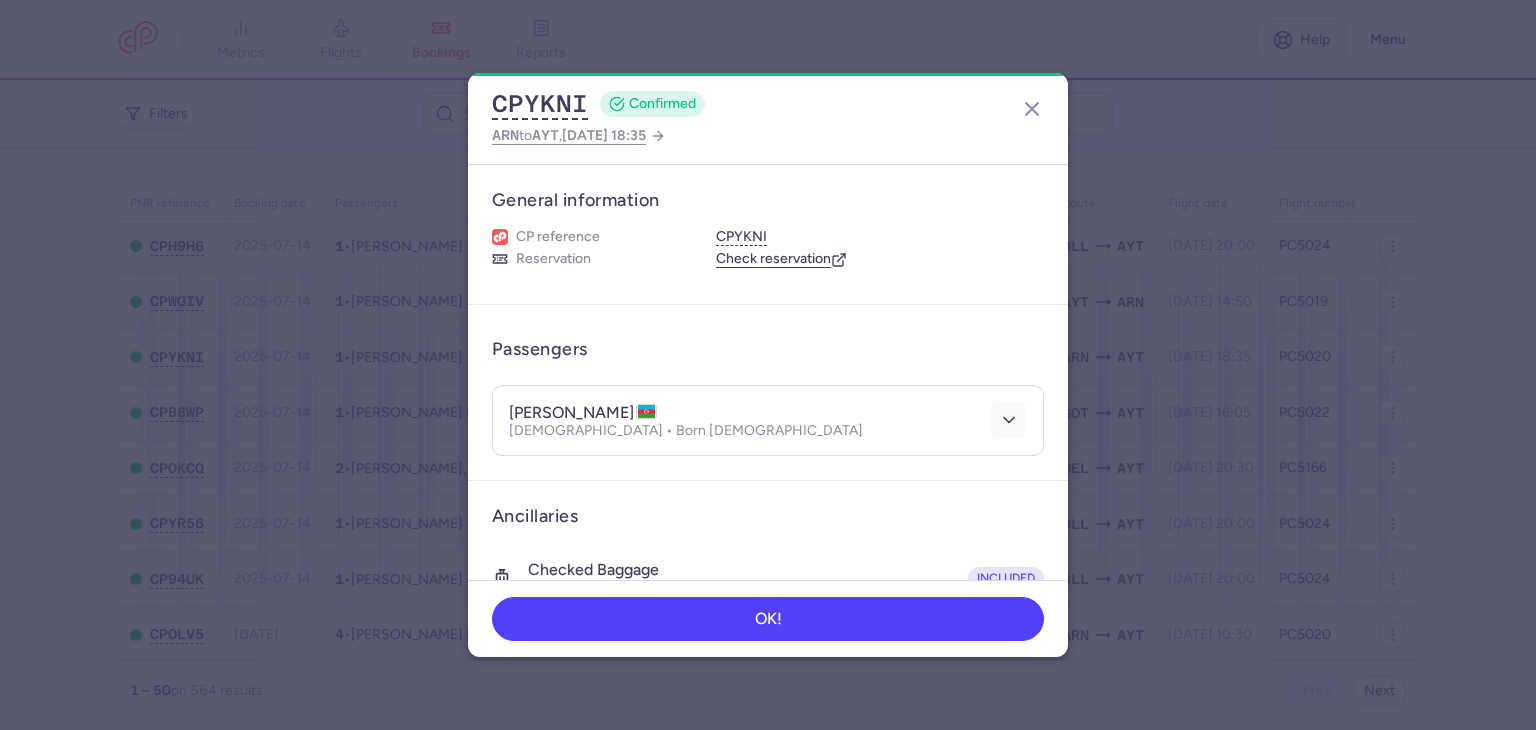 click 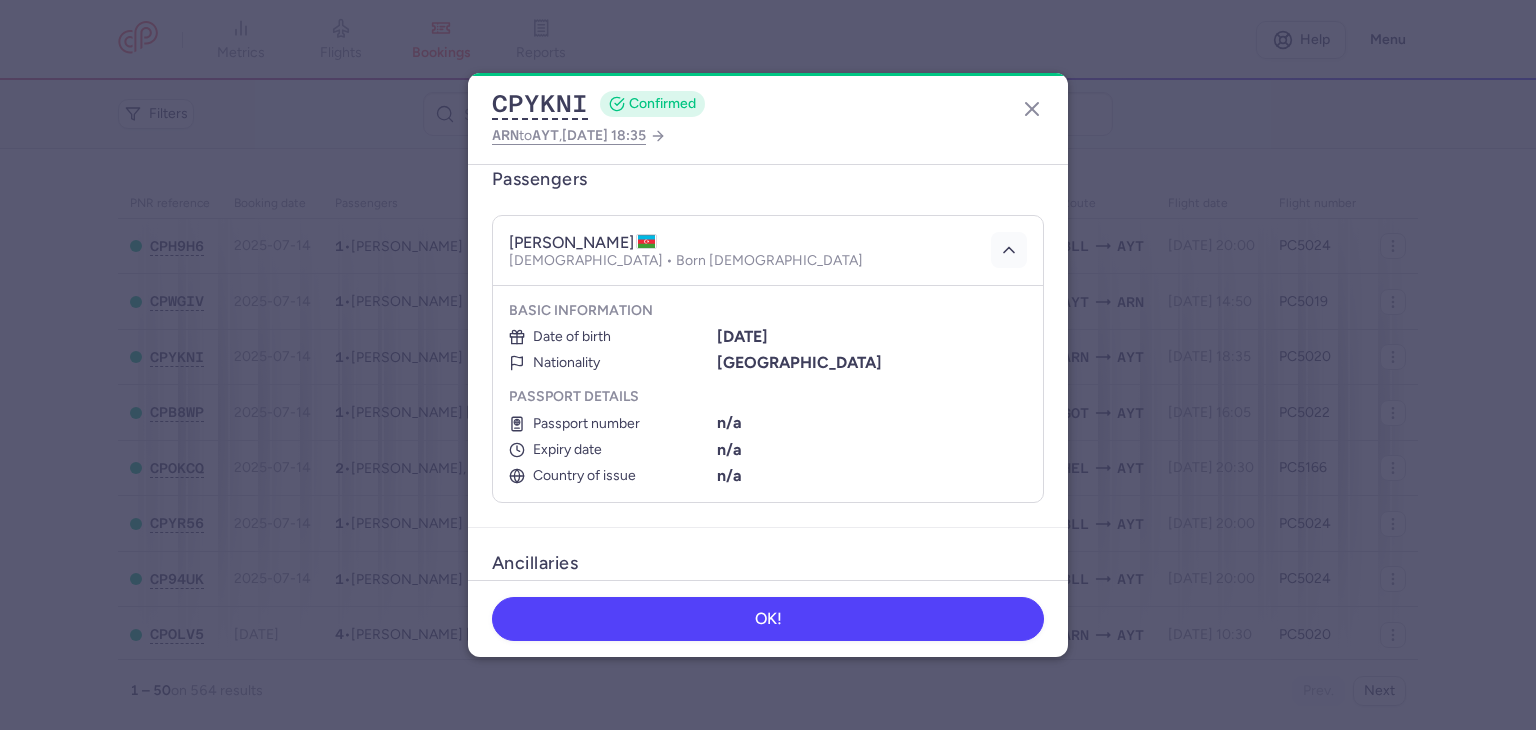 scroll, scrollTop: 200, scrollLeft: 0, axis: vertical 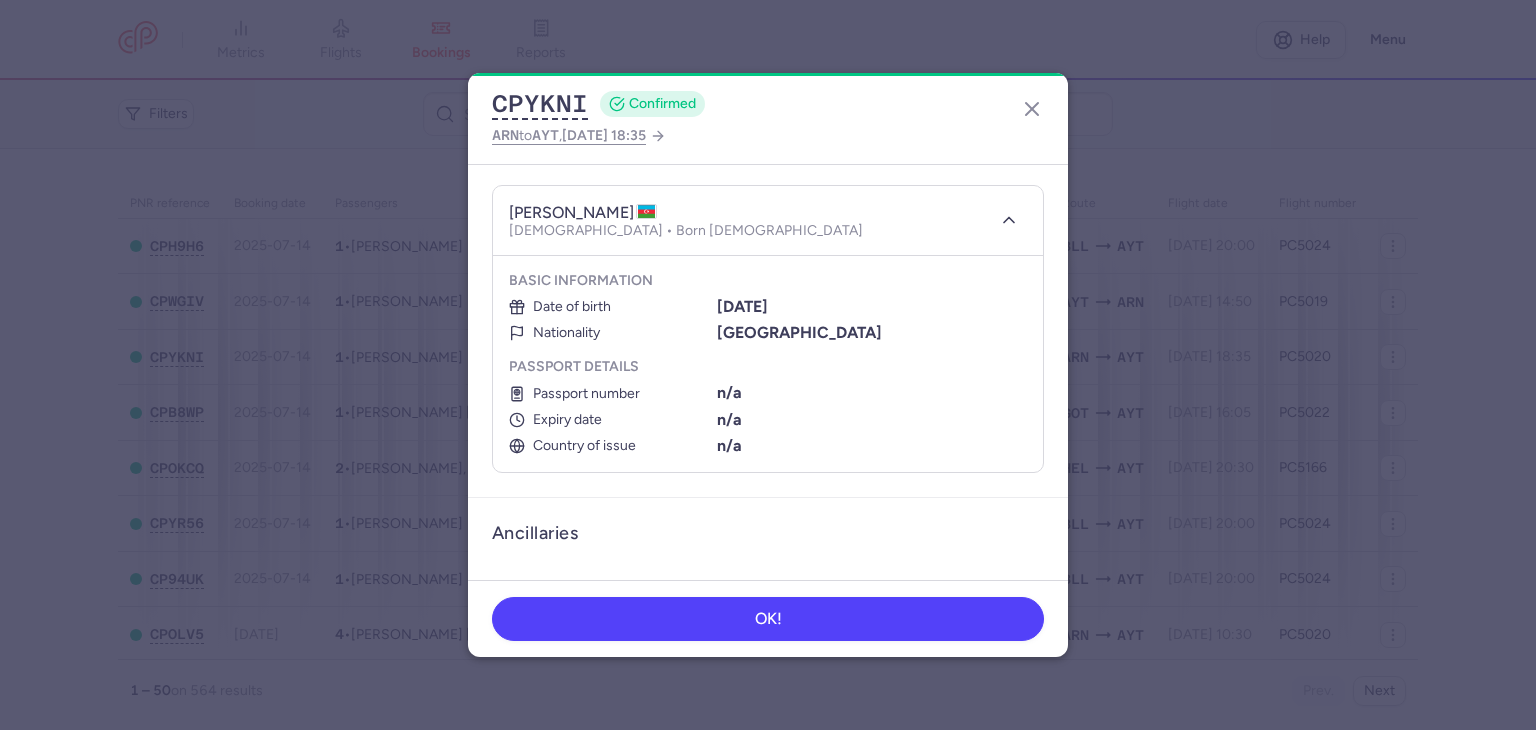 type 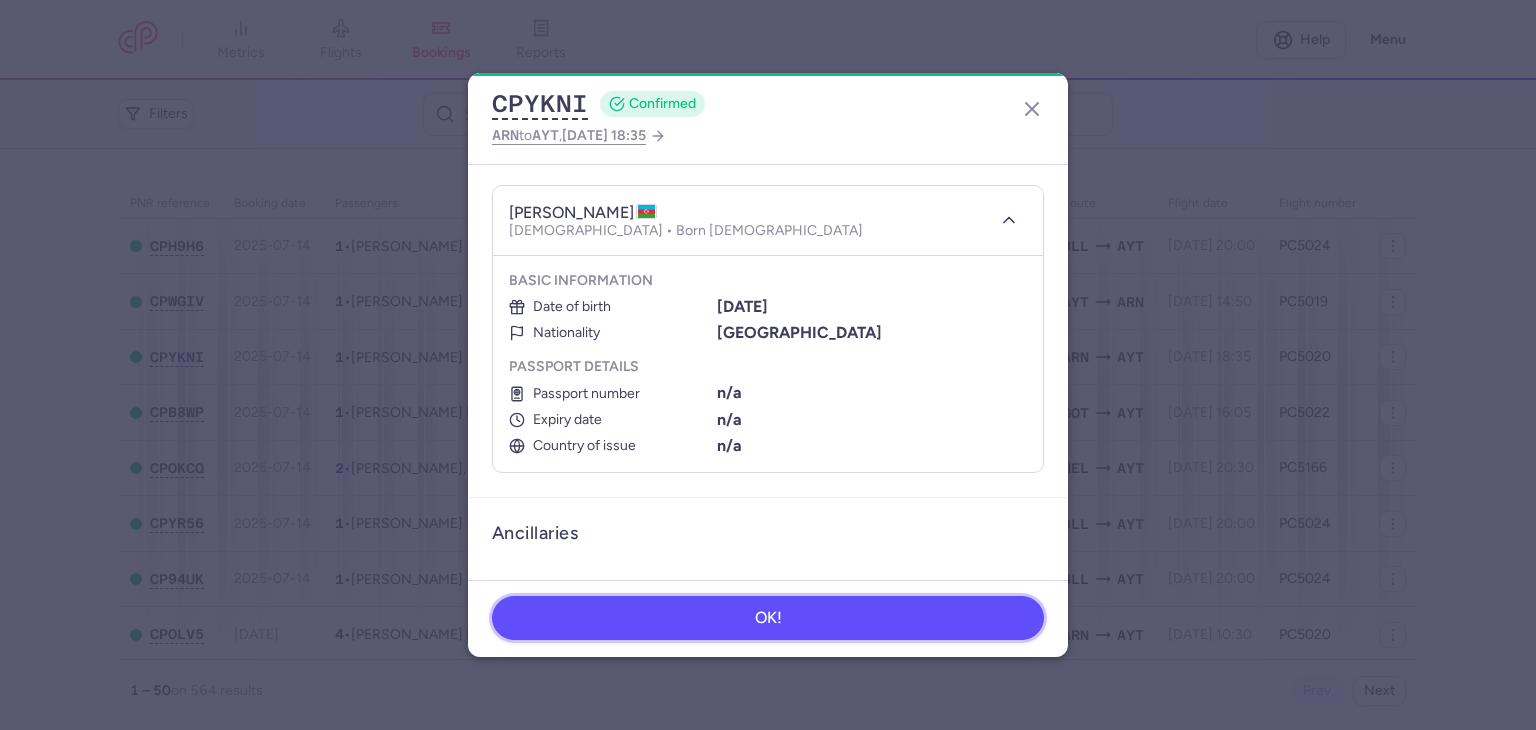 click on "OK!" at bounding box center (768, 618) 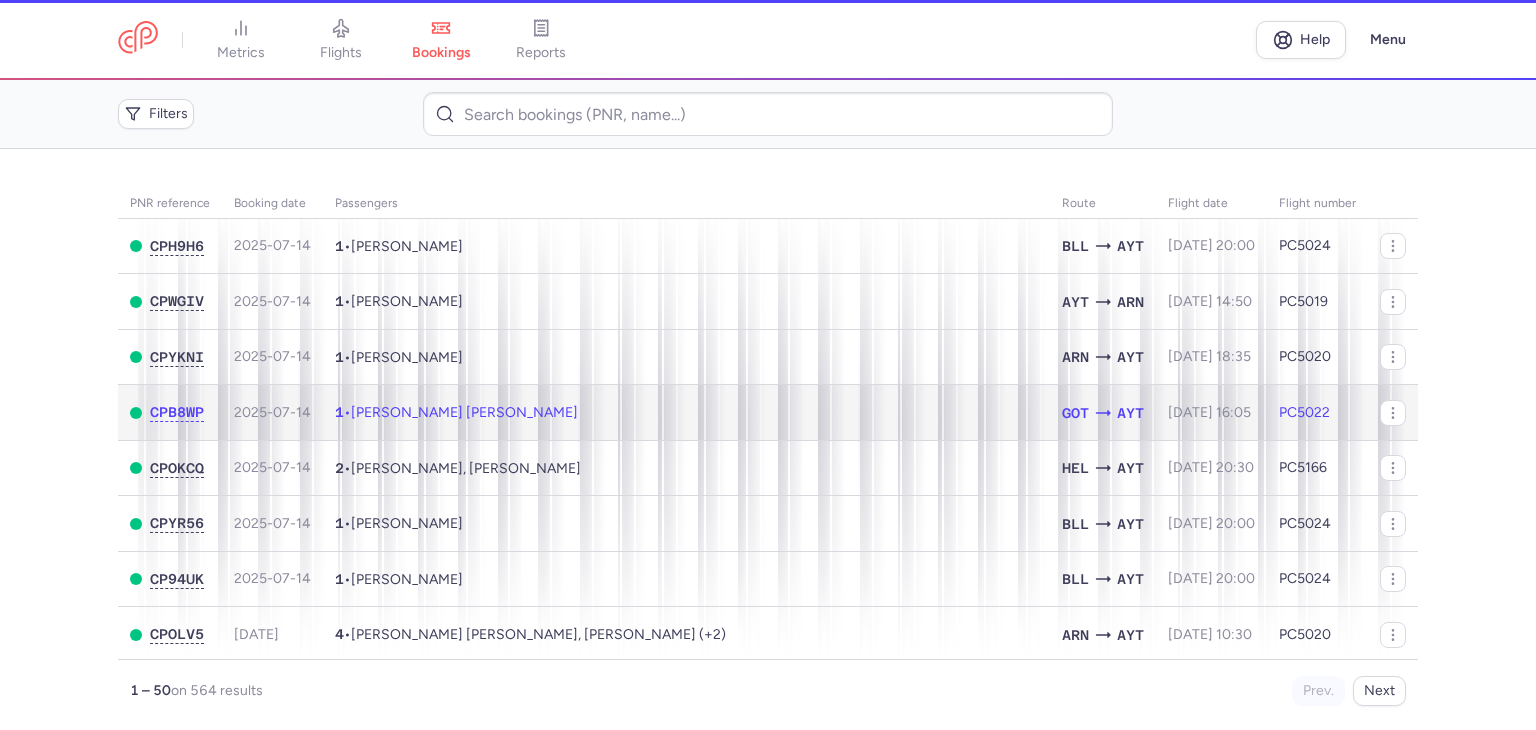 click on "1  •  [PERSON_NAME] [PERSON_NAME]" at bounding box center (686, 413) 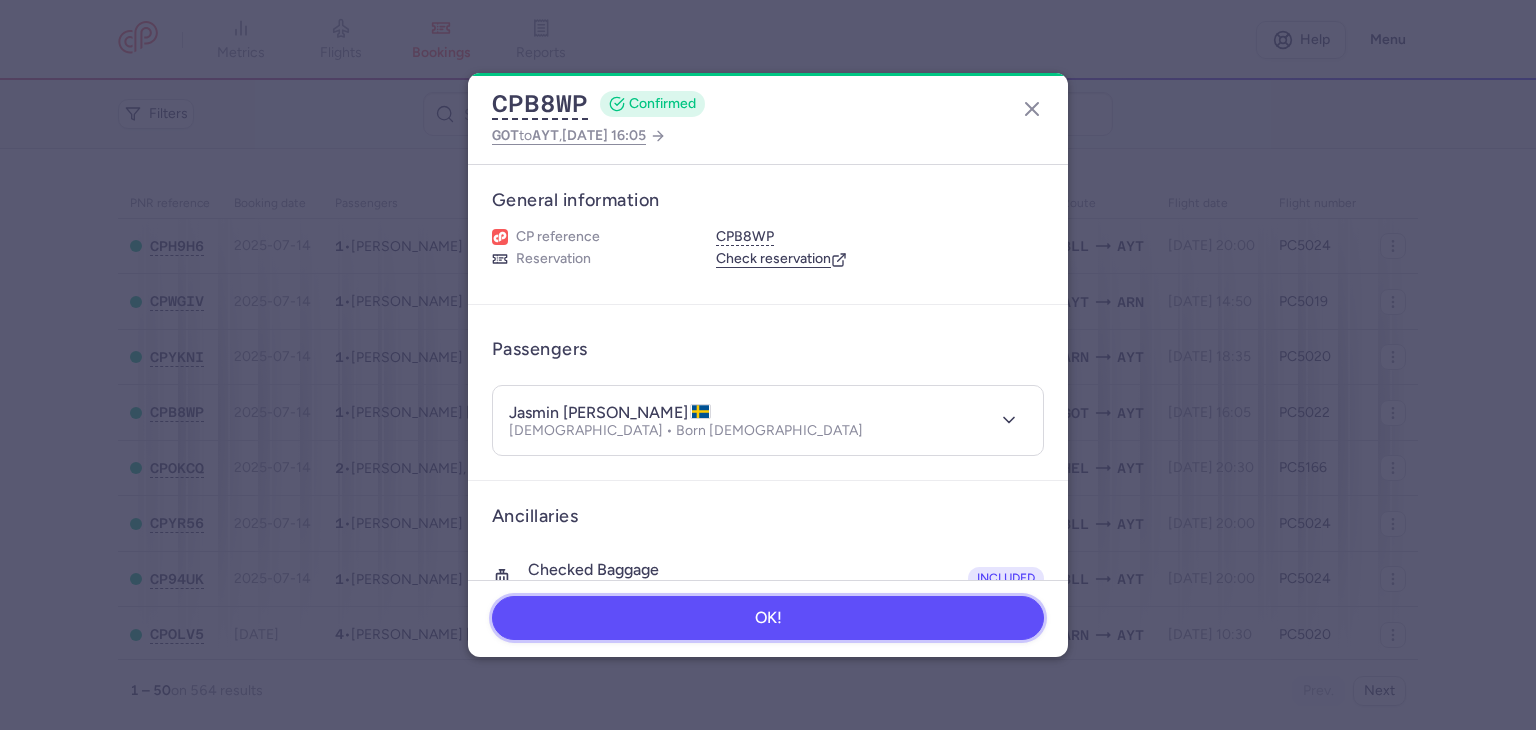 click on "OK!" at bounding box center (768, 618) 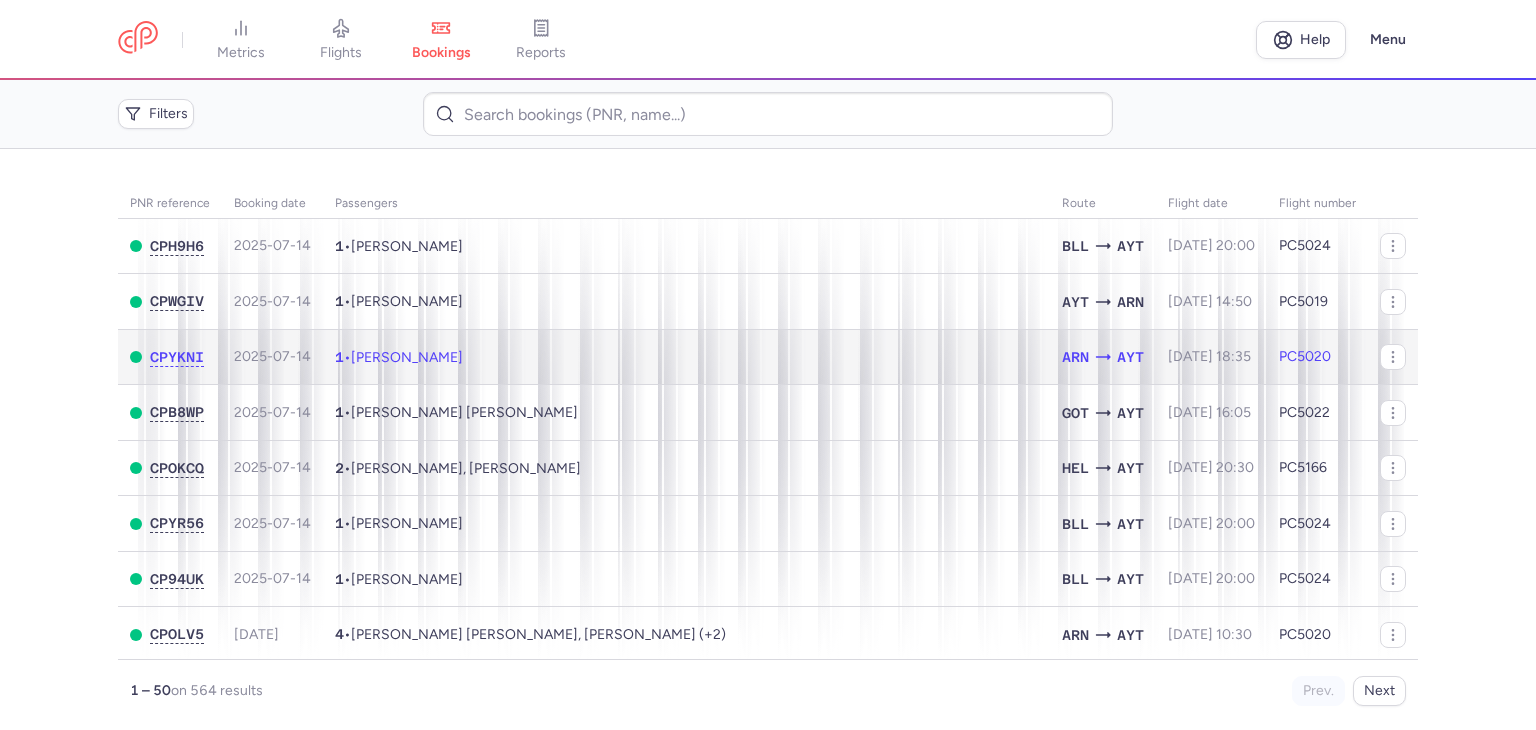 click on "[PERSON_NAME]" at bounding box center [407, 357] 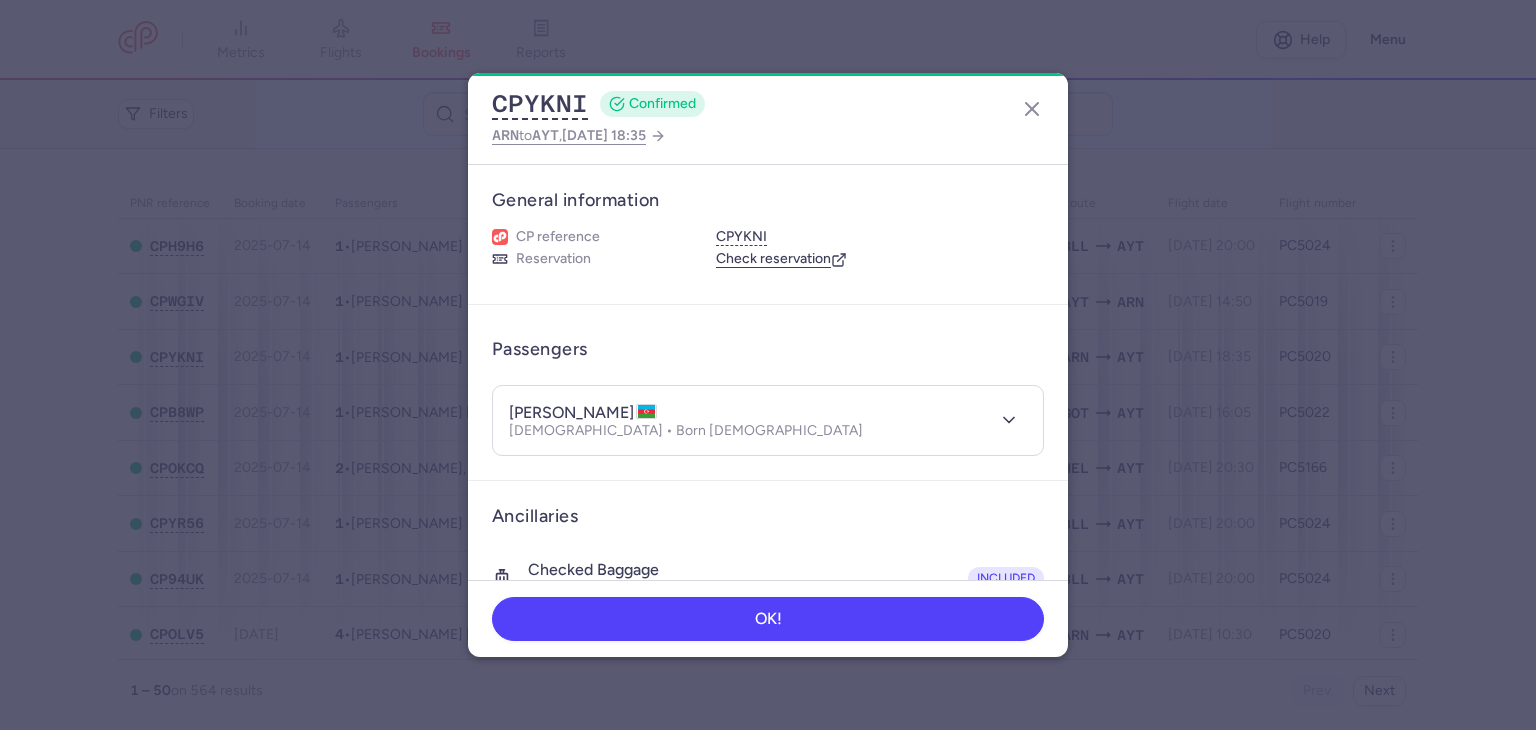 type 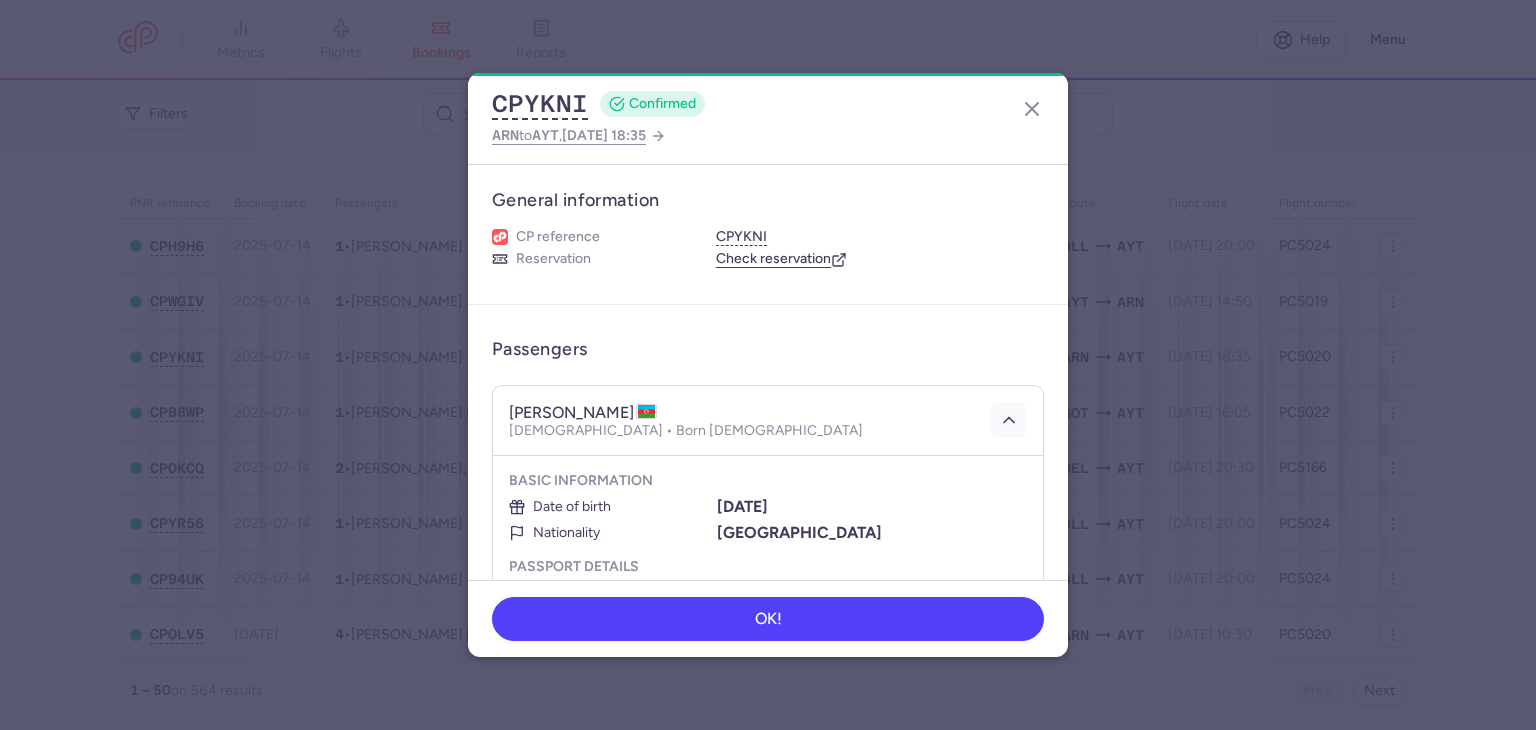 scroll, scrollTop: 100, scrollLeft: 0, axis: vertical 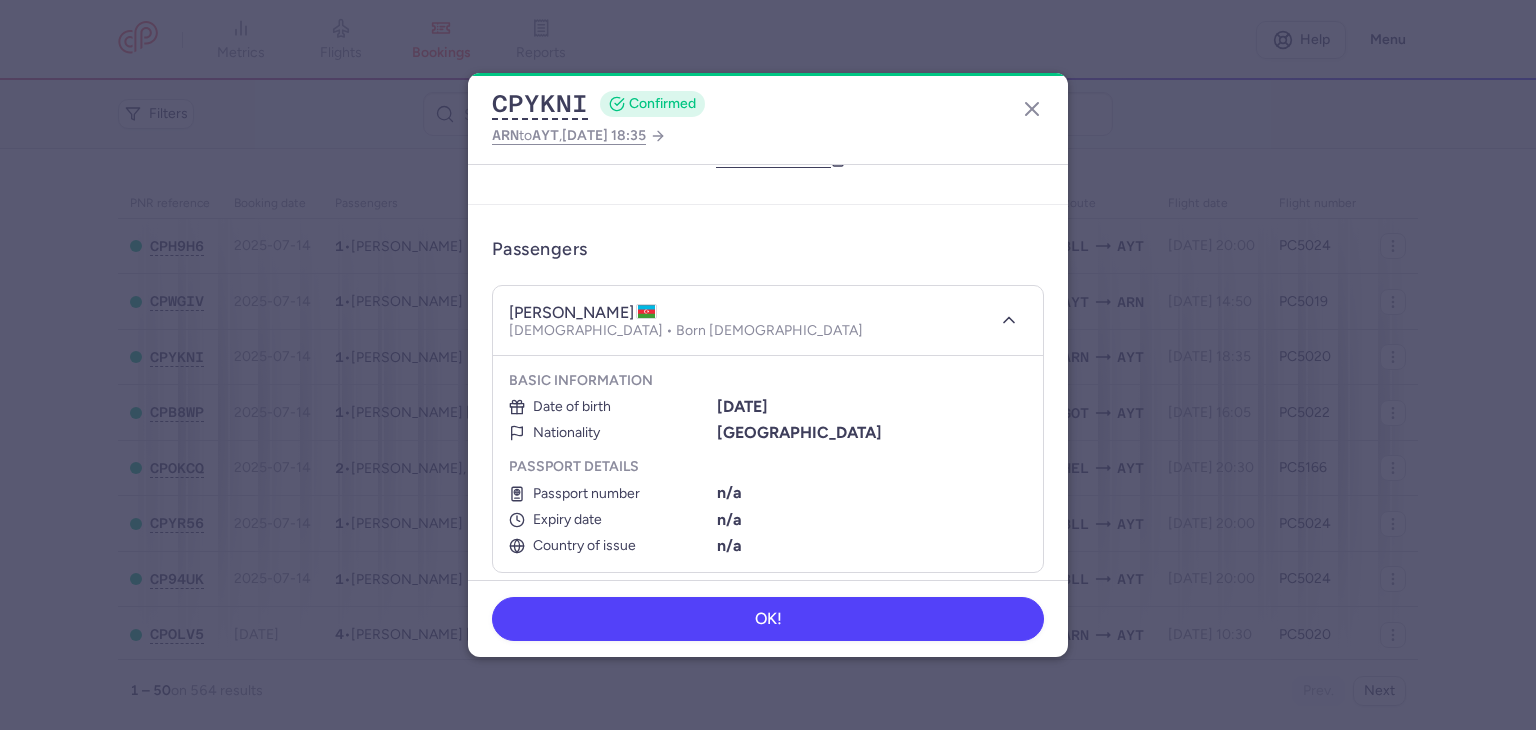 type 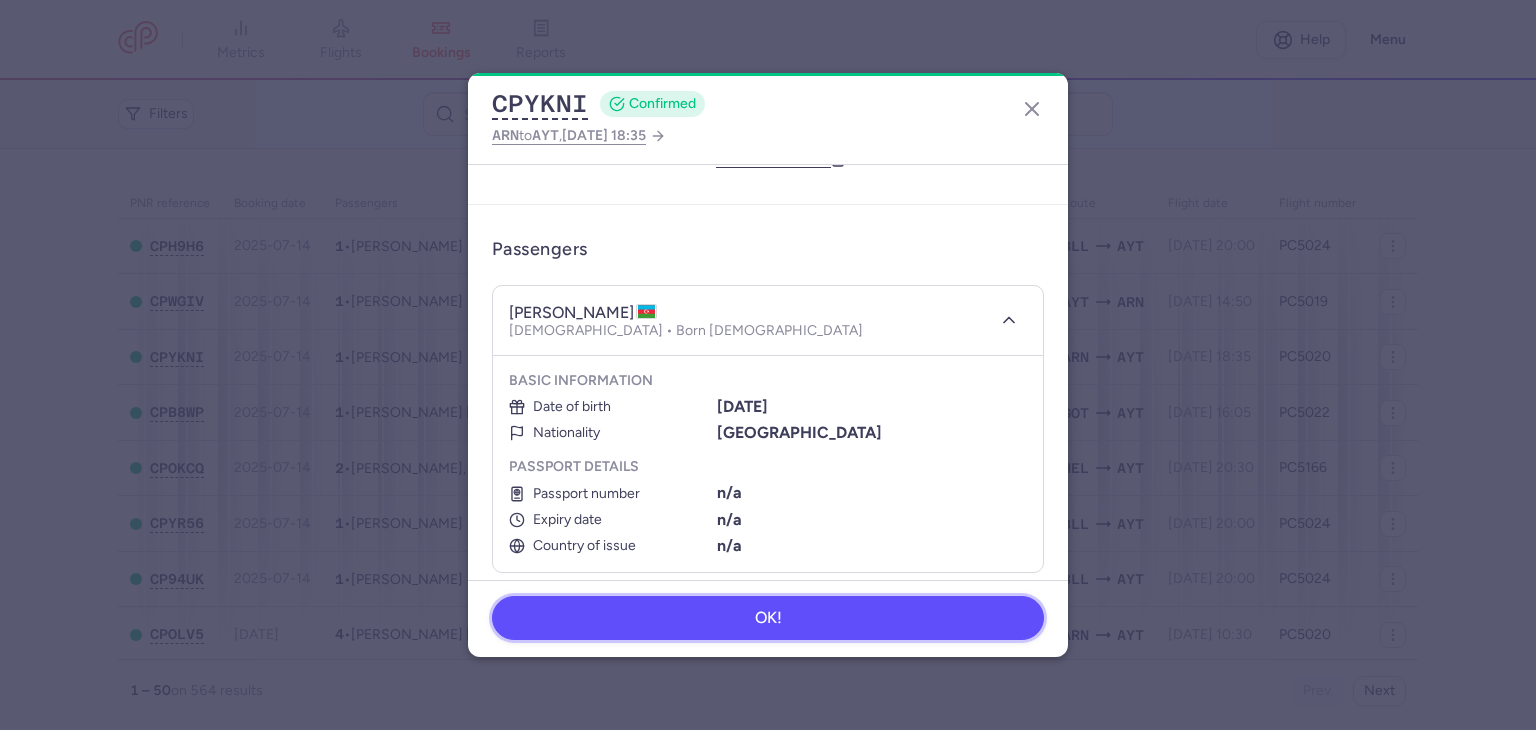 click on "OK!" at bounding box center [768, 618] 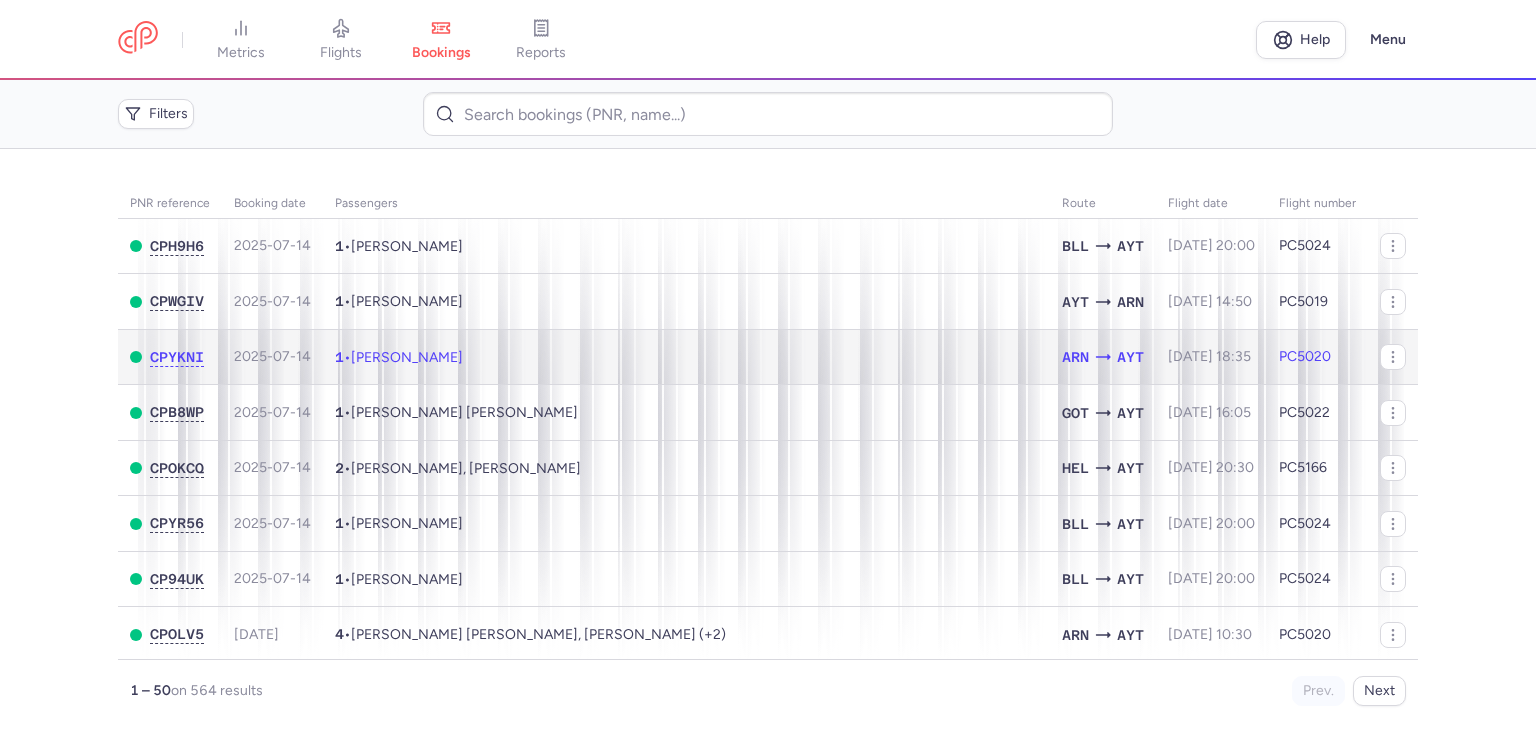 drag, startPoint x: 463, startPoint y: 360, endPoint x: 649, endPoint y: 449, distance: 206.1965 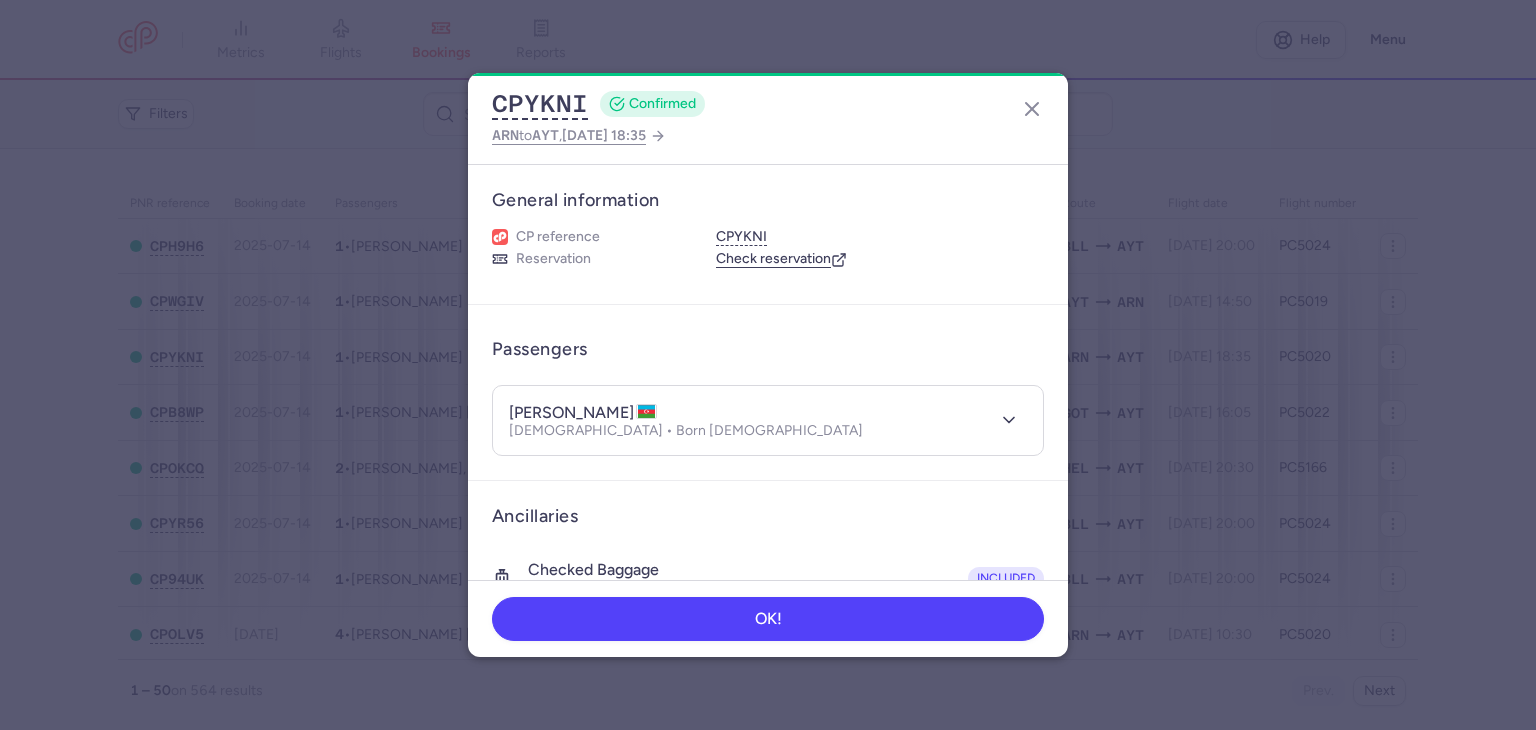 click on "[PERSON_NAME]  [DEMOGRAPHIC_DATA] • Born [DEMOGRAPHIC_DATA]" at bounding box center [746, 420] 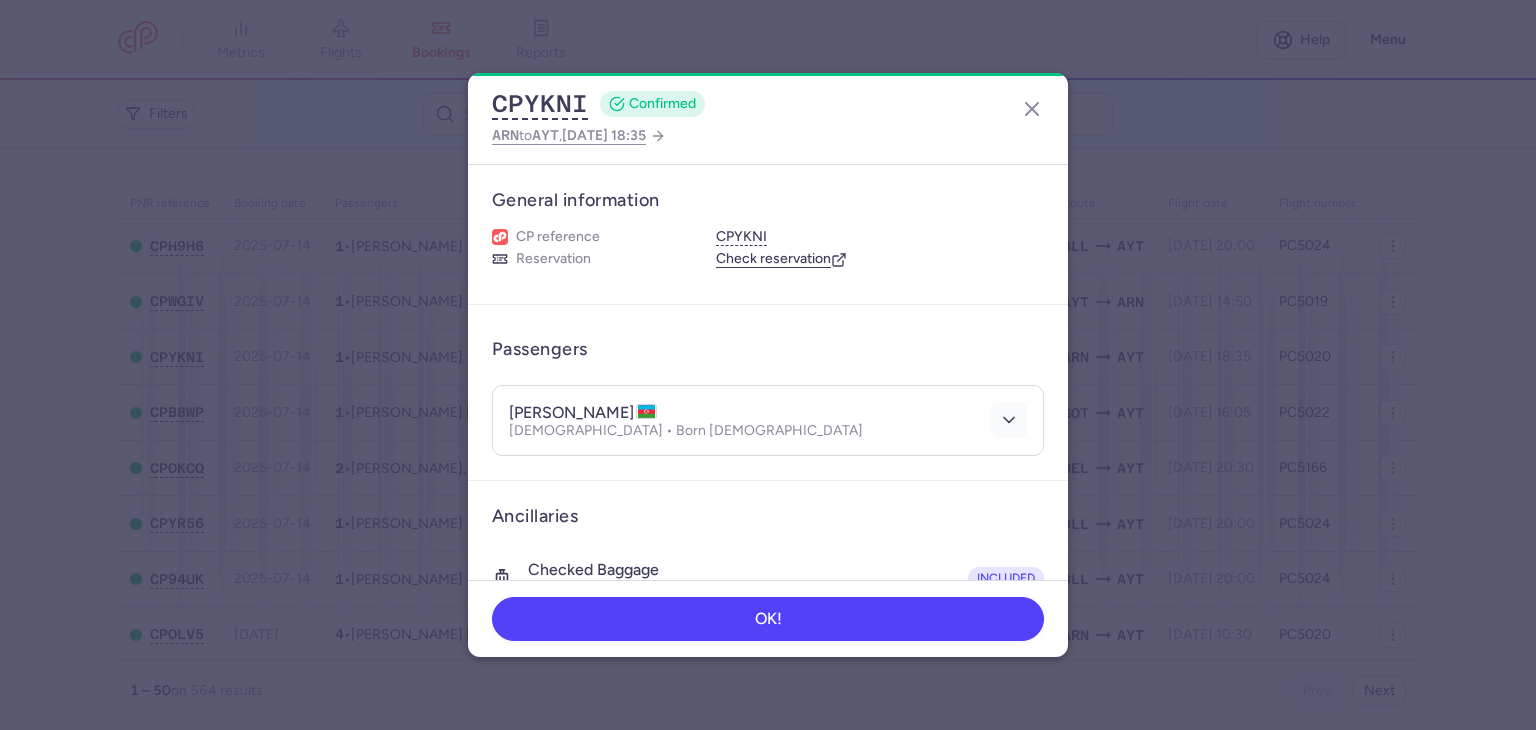 click on "[PERSON_NAME]  [DEMOGRAPHIC_DATA] • Born [DEMOGRAPHIC_DATA]" at bounding box center (768, 420) 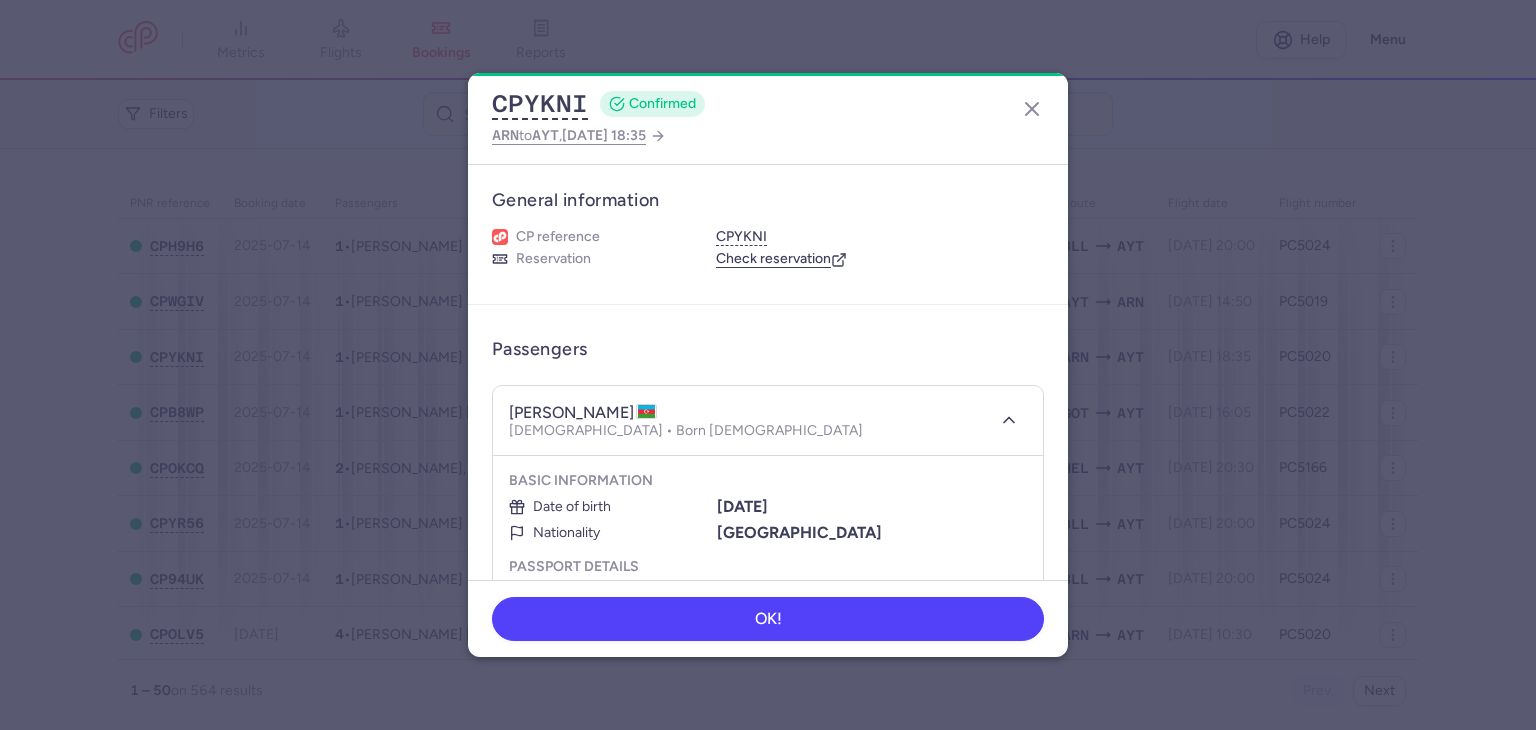 type 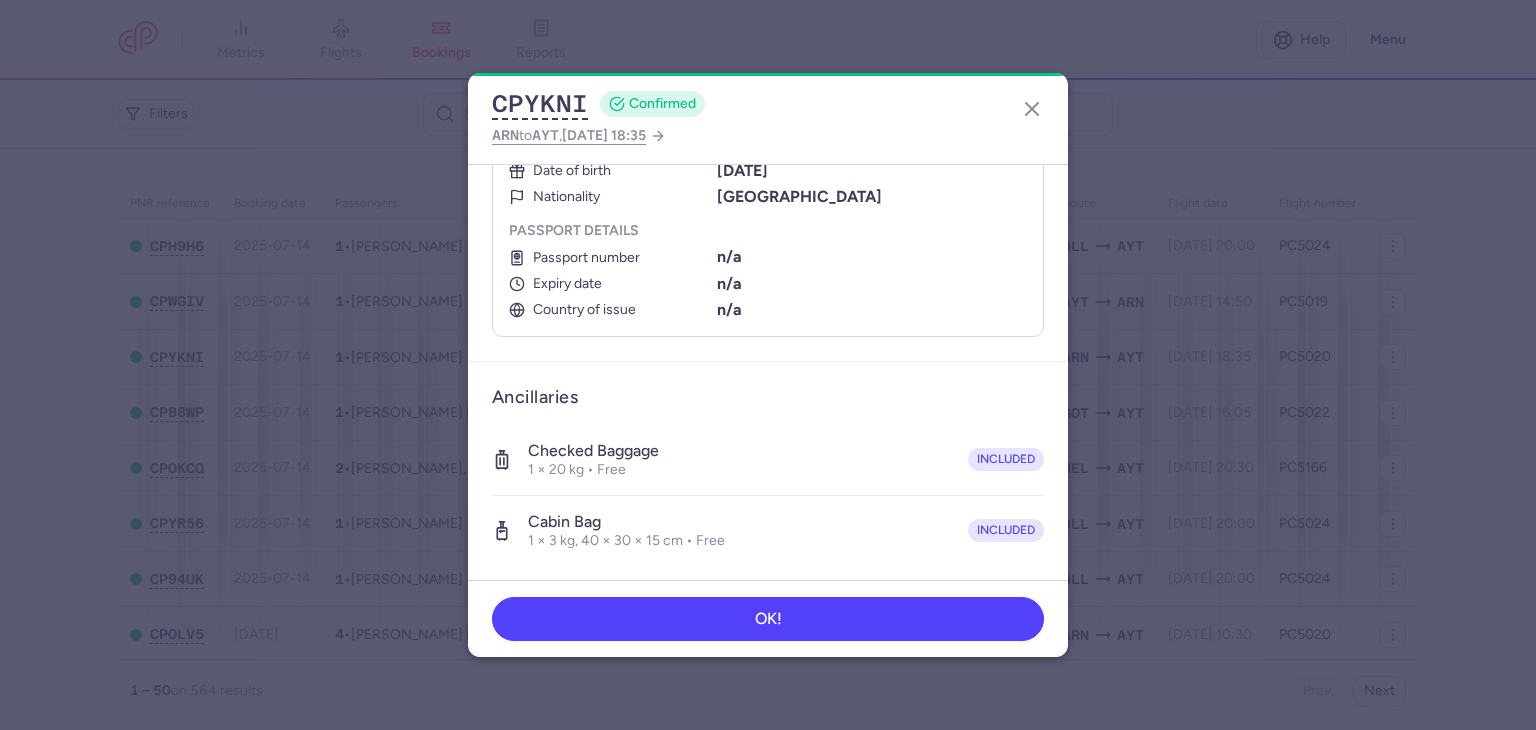 scroll, scrollTop: 612, scrollLeft: 0, axis: vertical 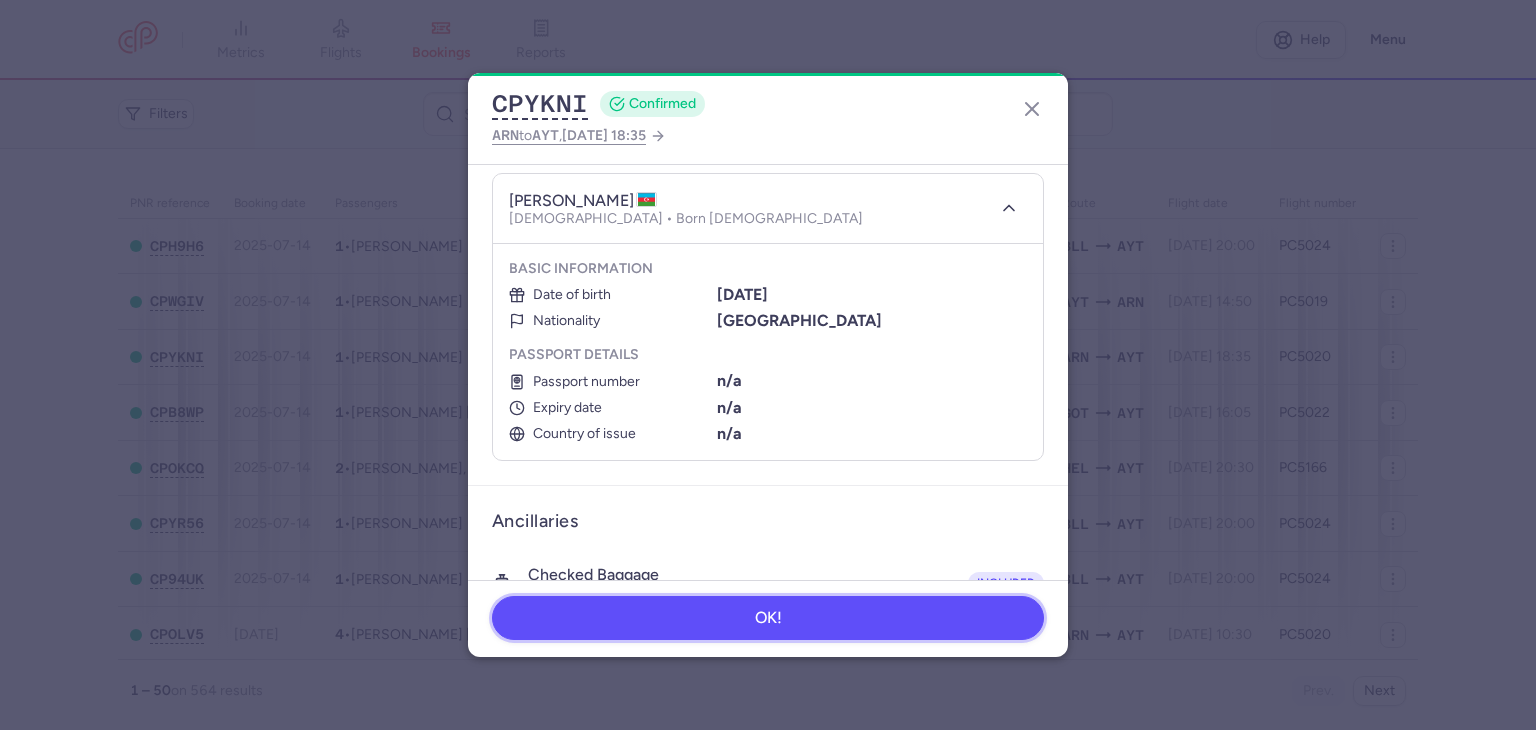 click on "OK!" at bounding box center [768, 618] 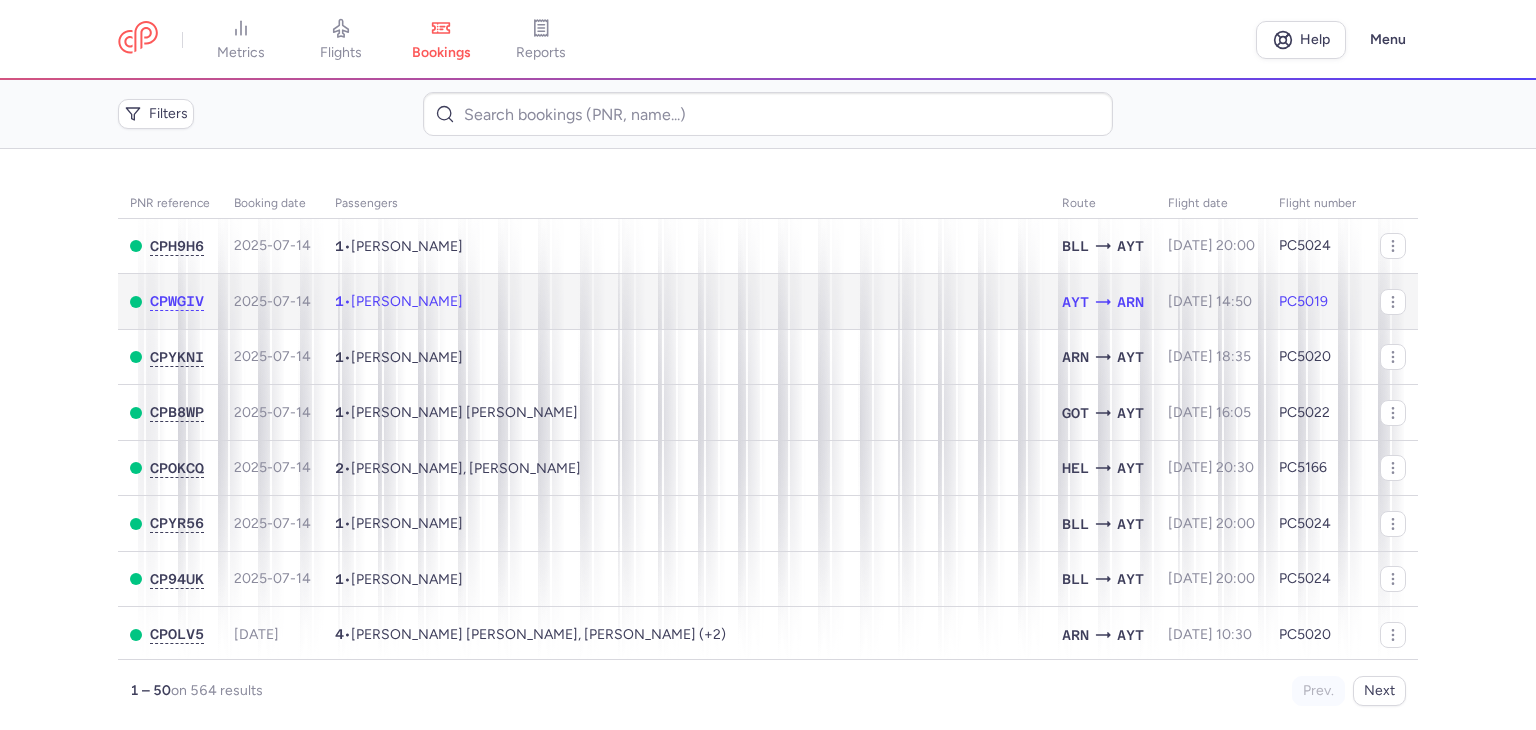 click on "1  •  [PERSON_NAME]" at bounding box center (686, 302) 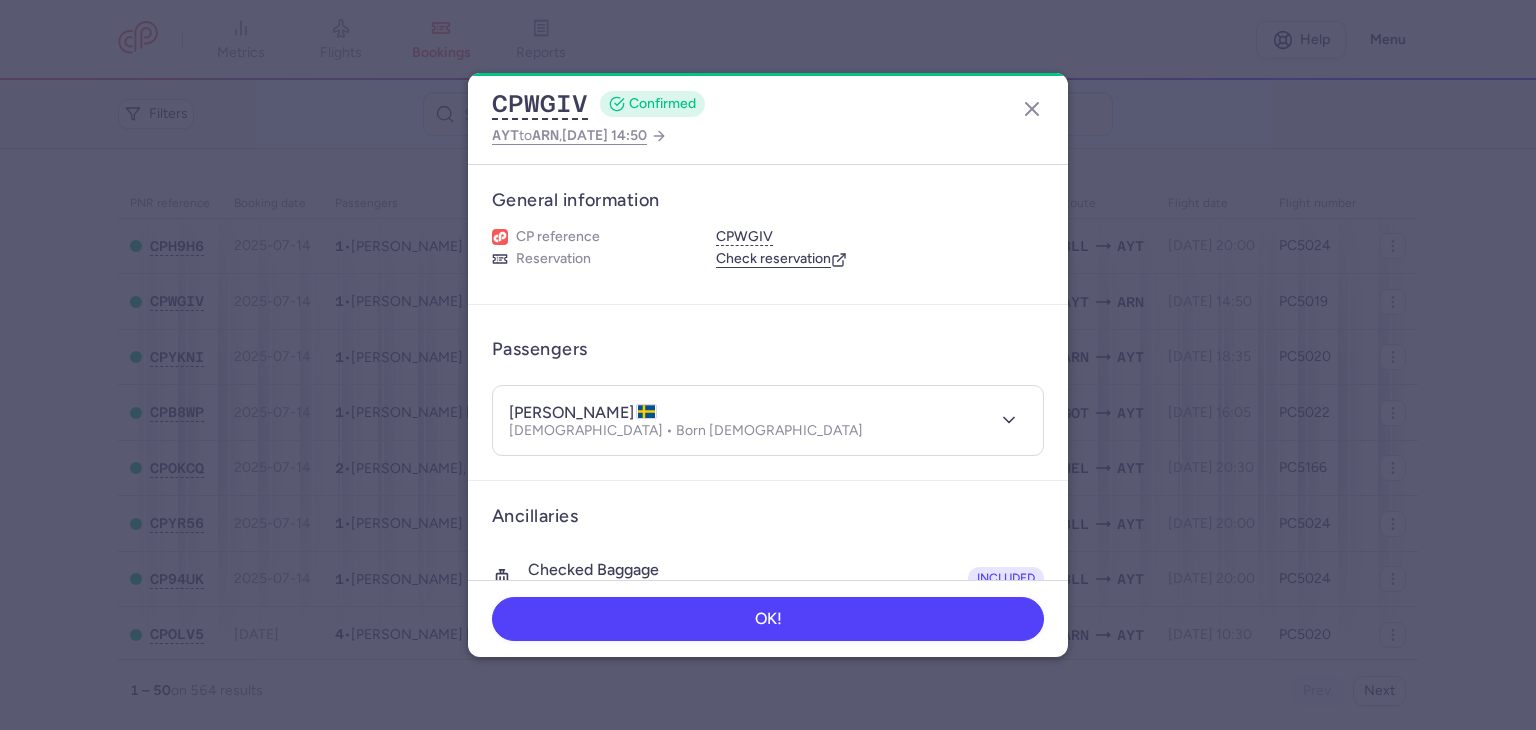 type 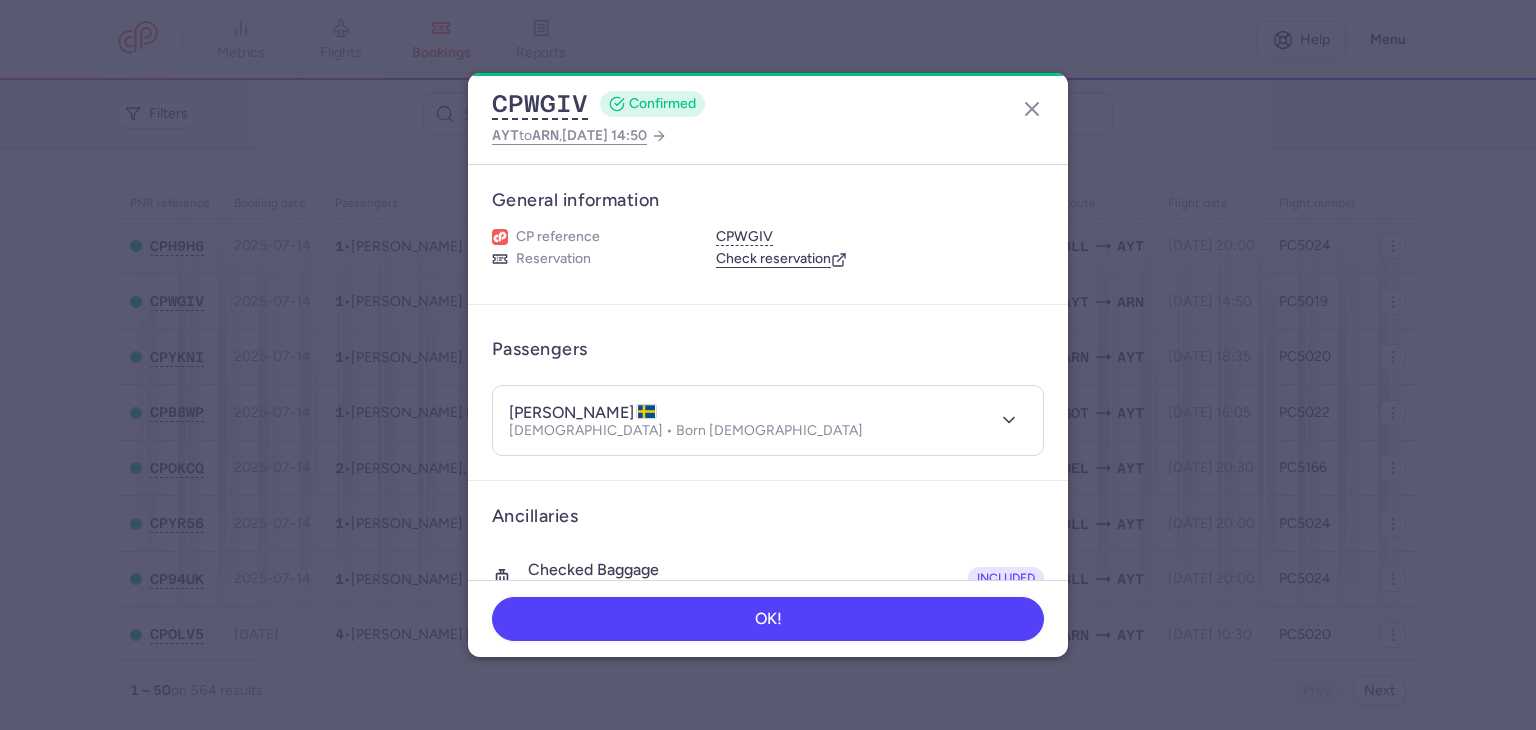 scroll, scrollTop: 0, scrollLeft: 0, axis: both 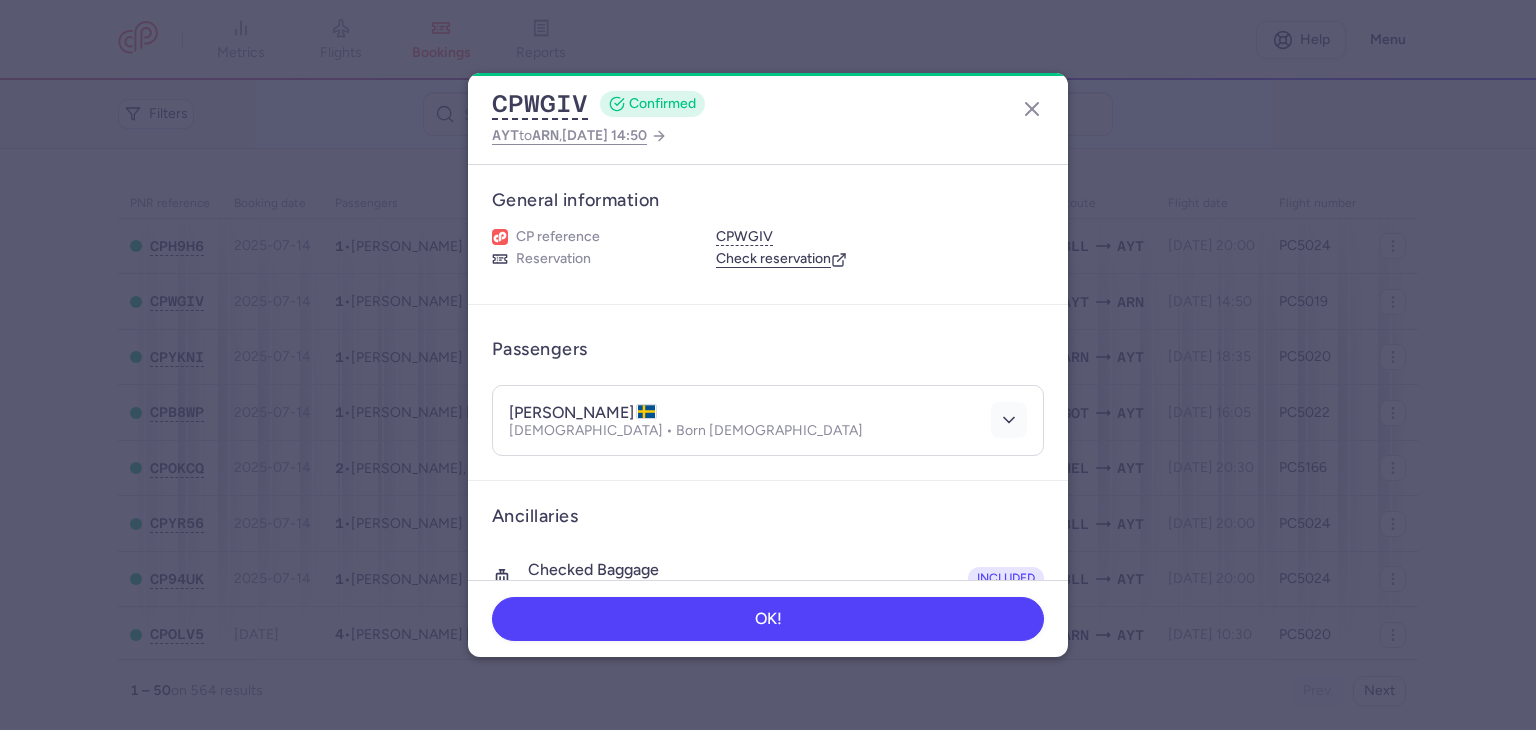 click 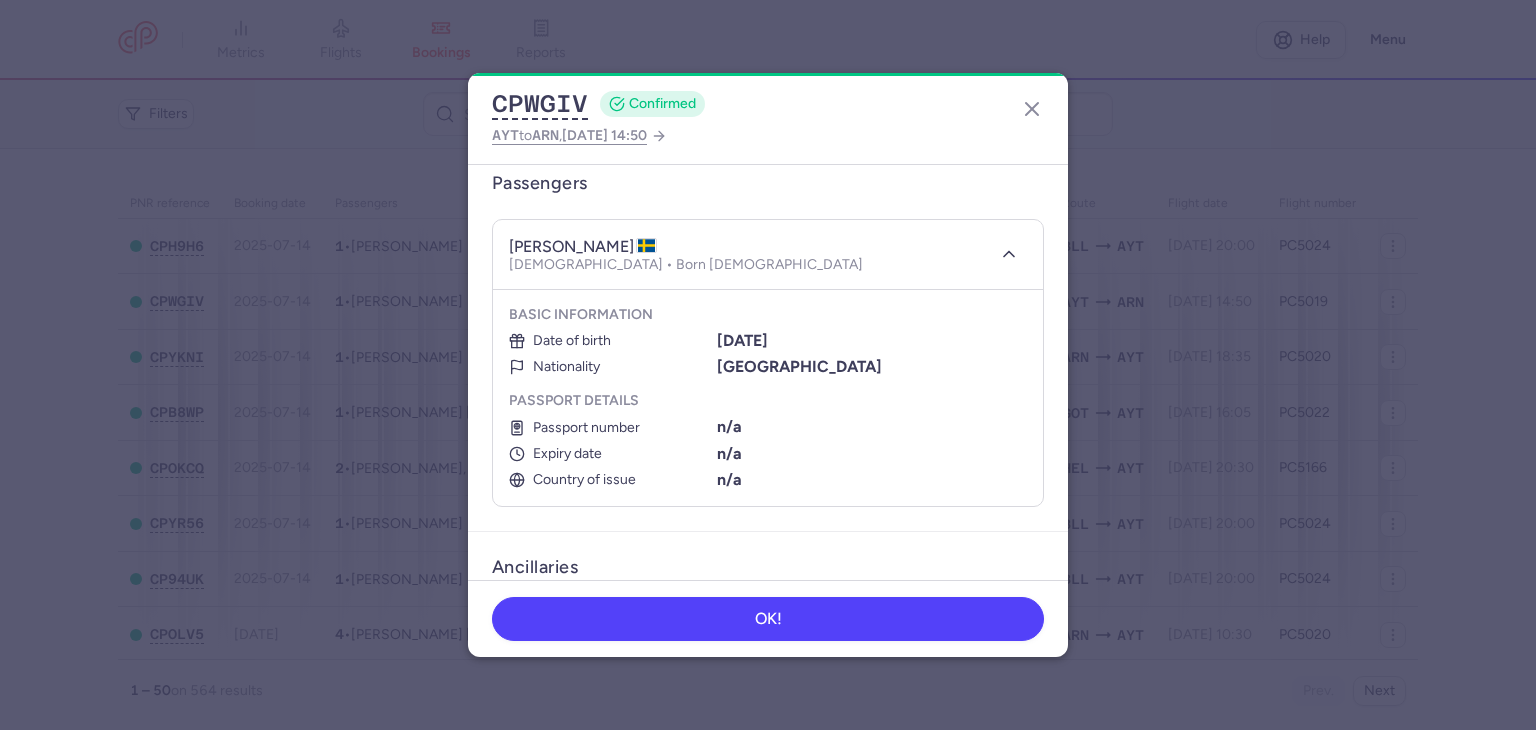 scroll, scrollTop: 200, scrollLeft: 0, axis: vertical 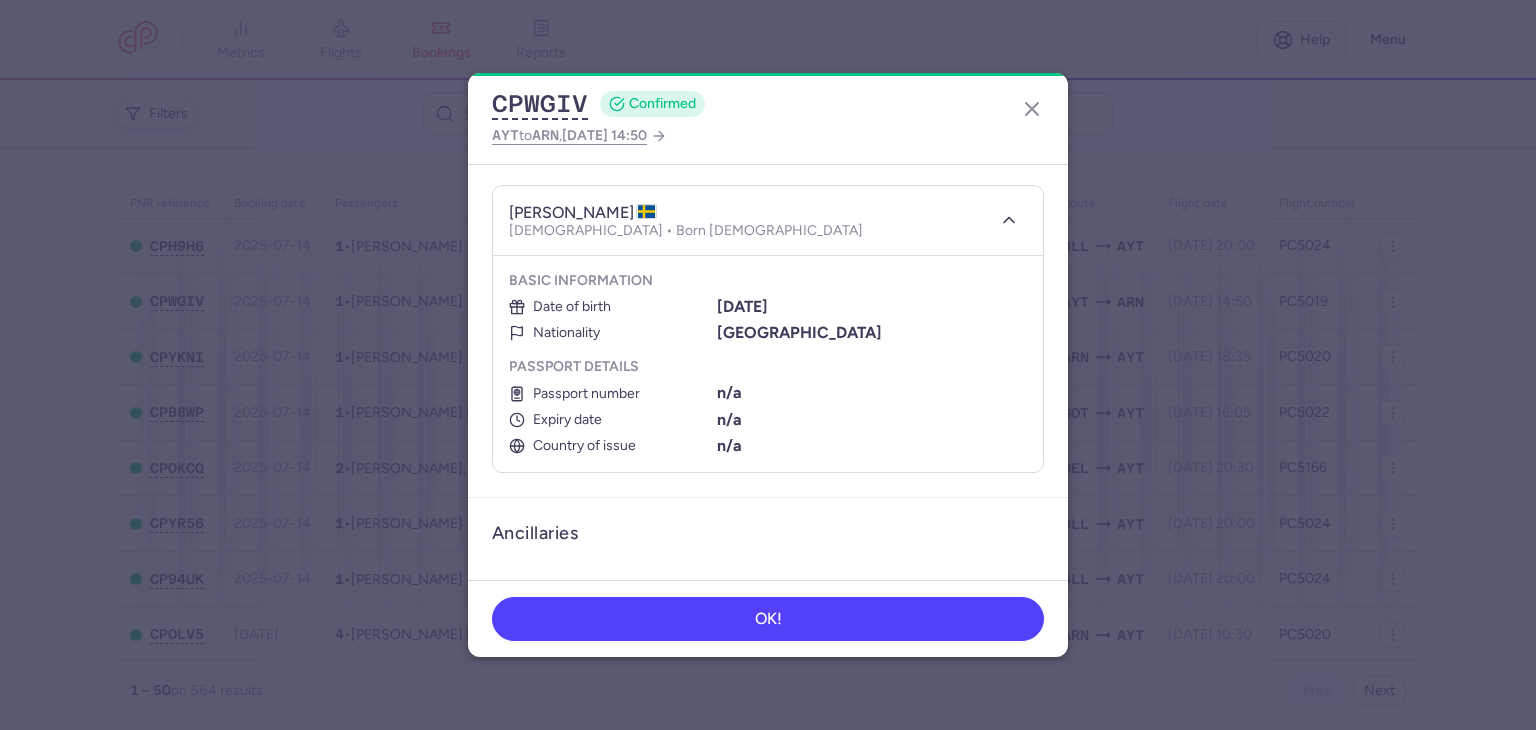 type 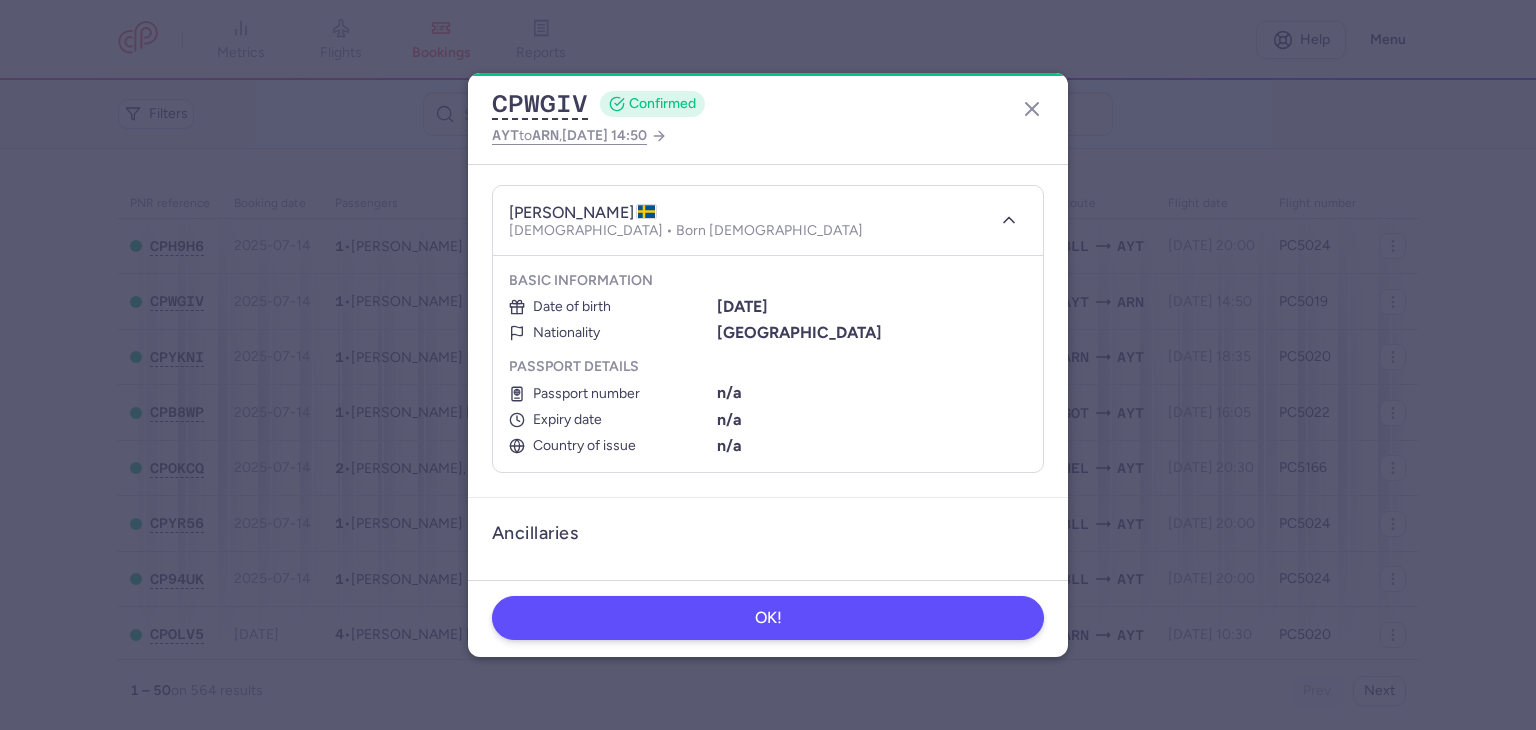drag, startPoint x: 690, startPoint y: 587, endPoint x: 691, endPoint y: 597, distance: 10.049875 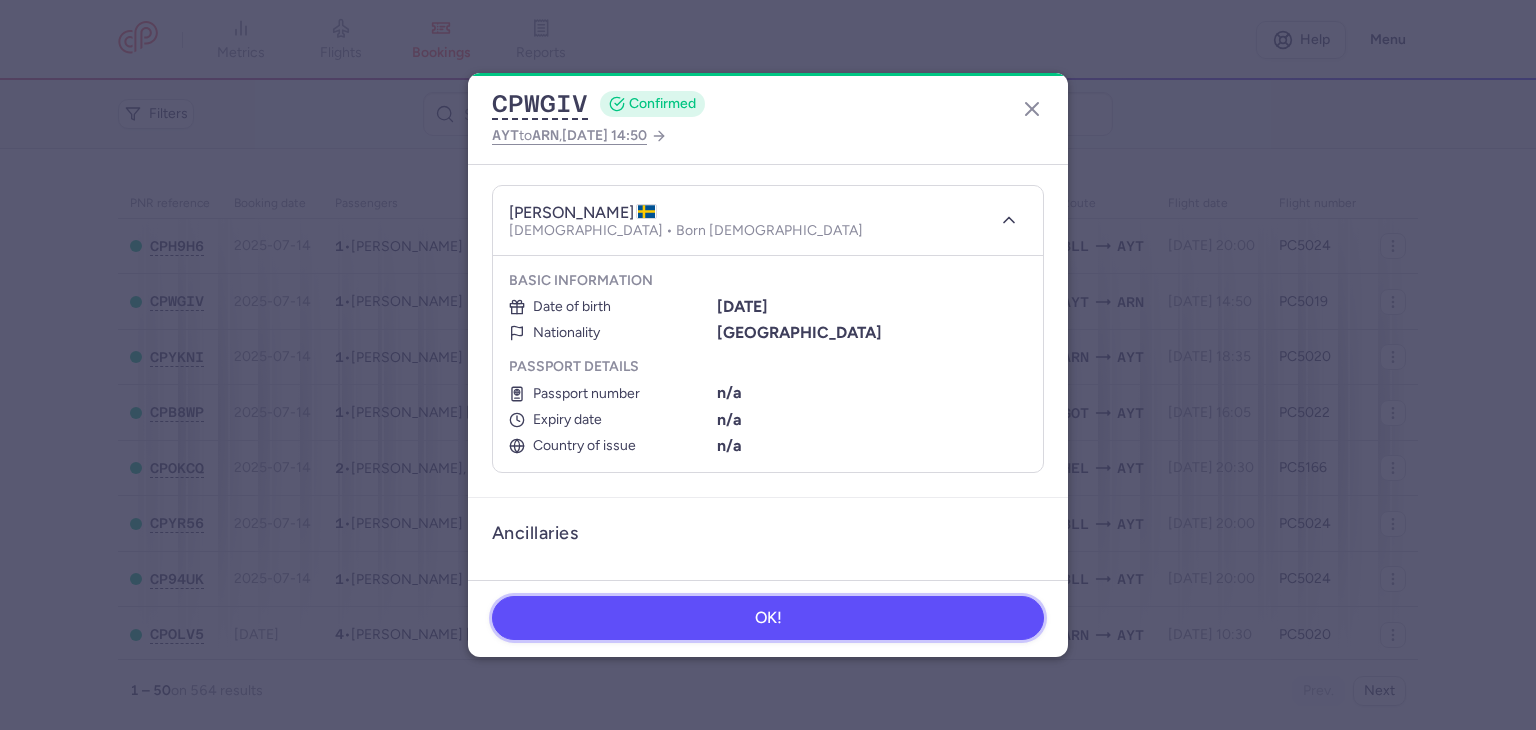 click on "OK!" at bounding box center [768, 618] 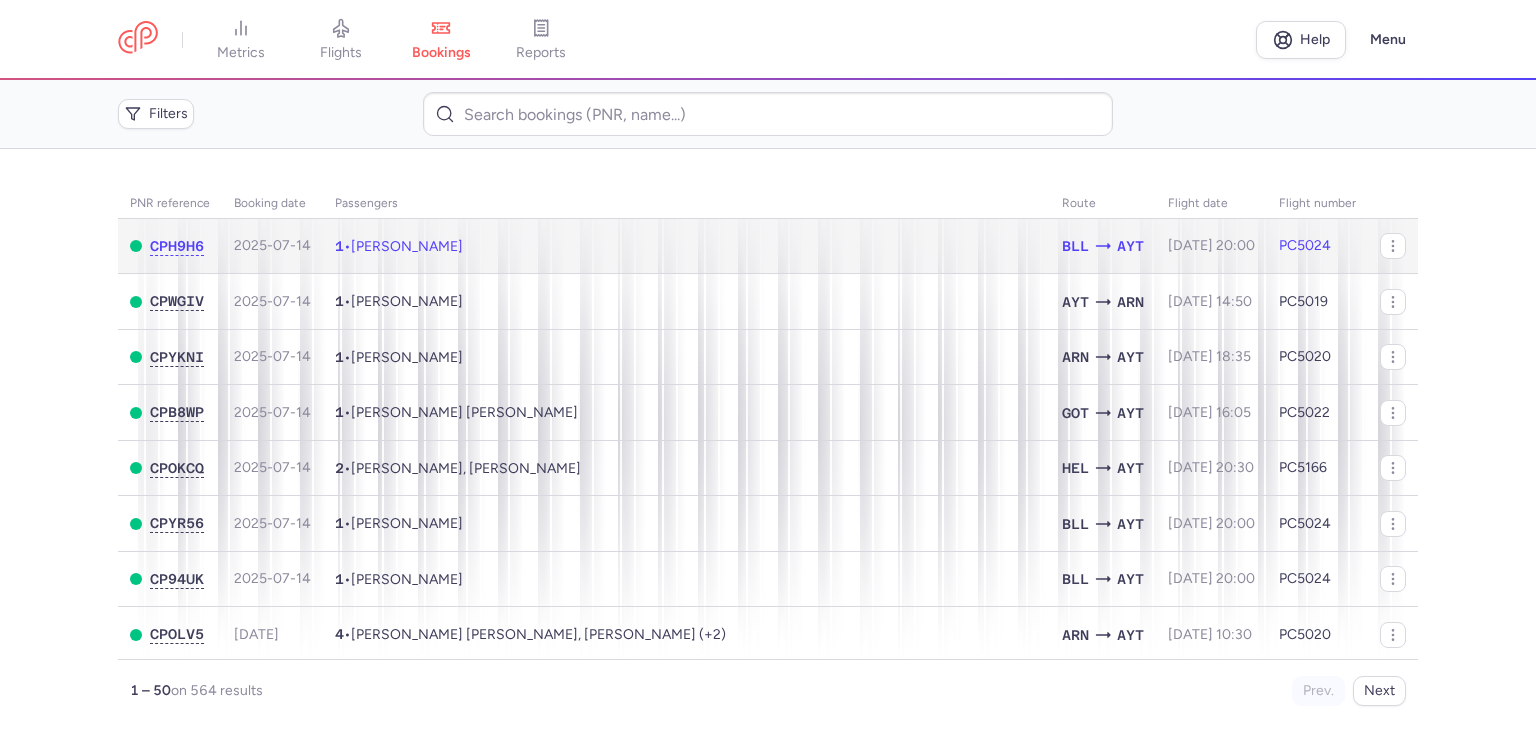 click on "1  •  [PERSON_NAME]" at bounding box center [686, 246] 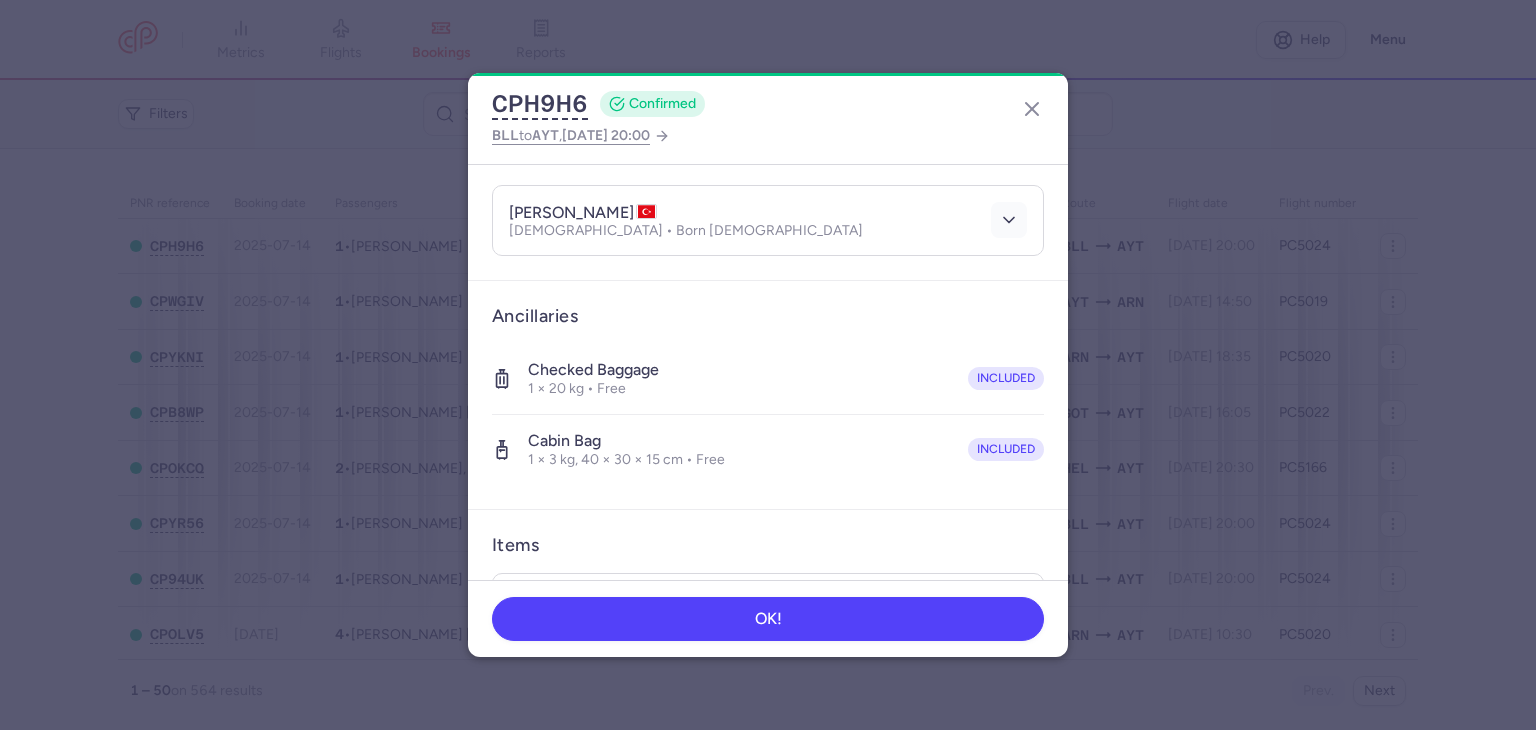 click 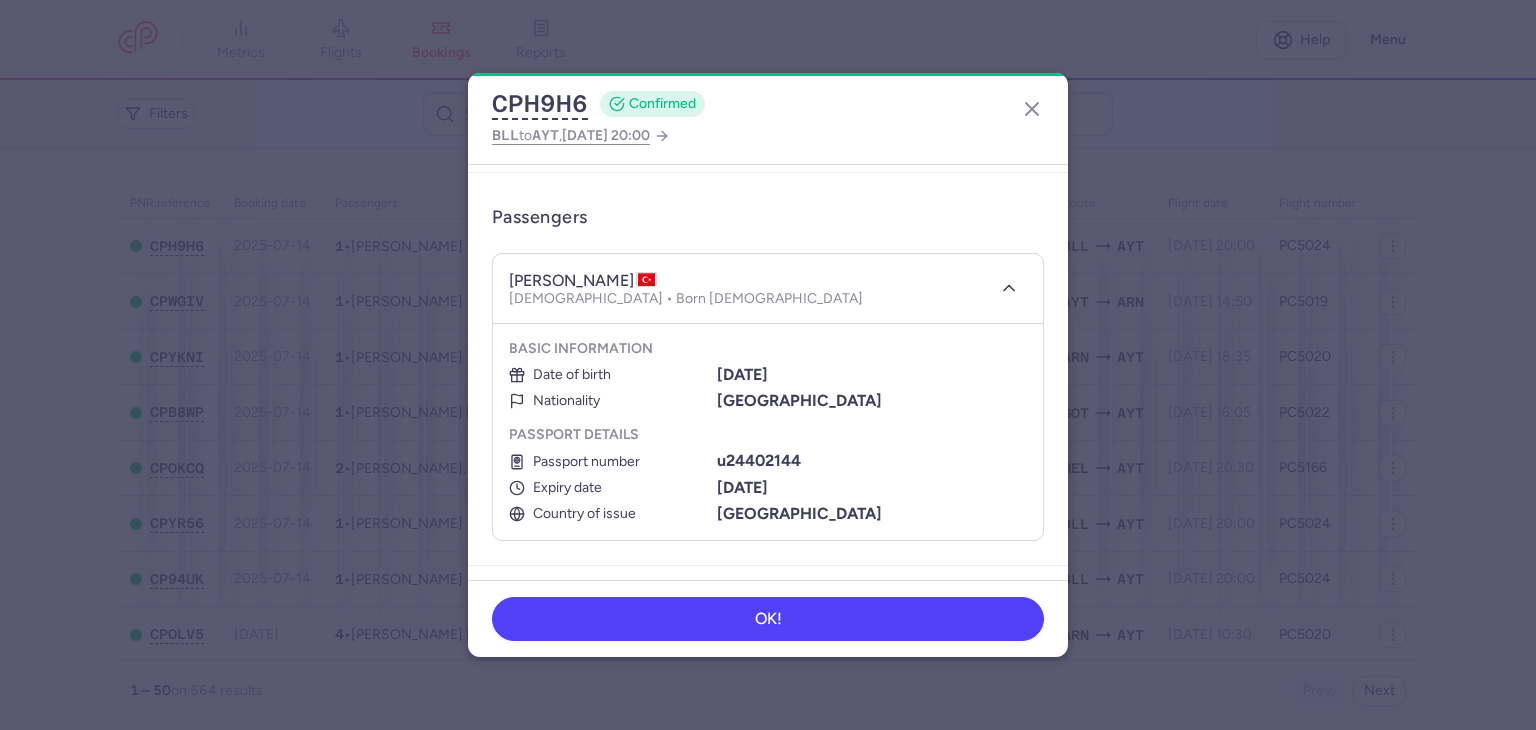scroll, scrollTop: 0, scrollLeft: 0, axis: both 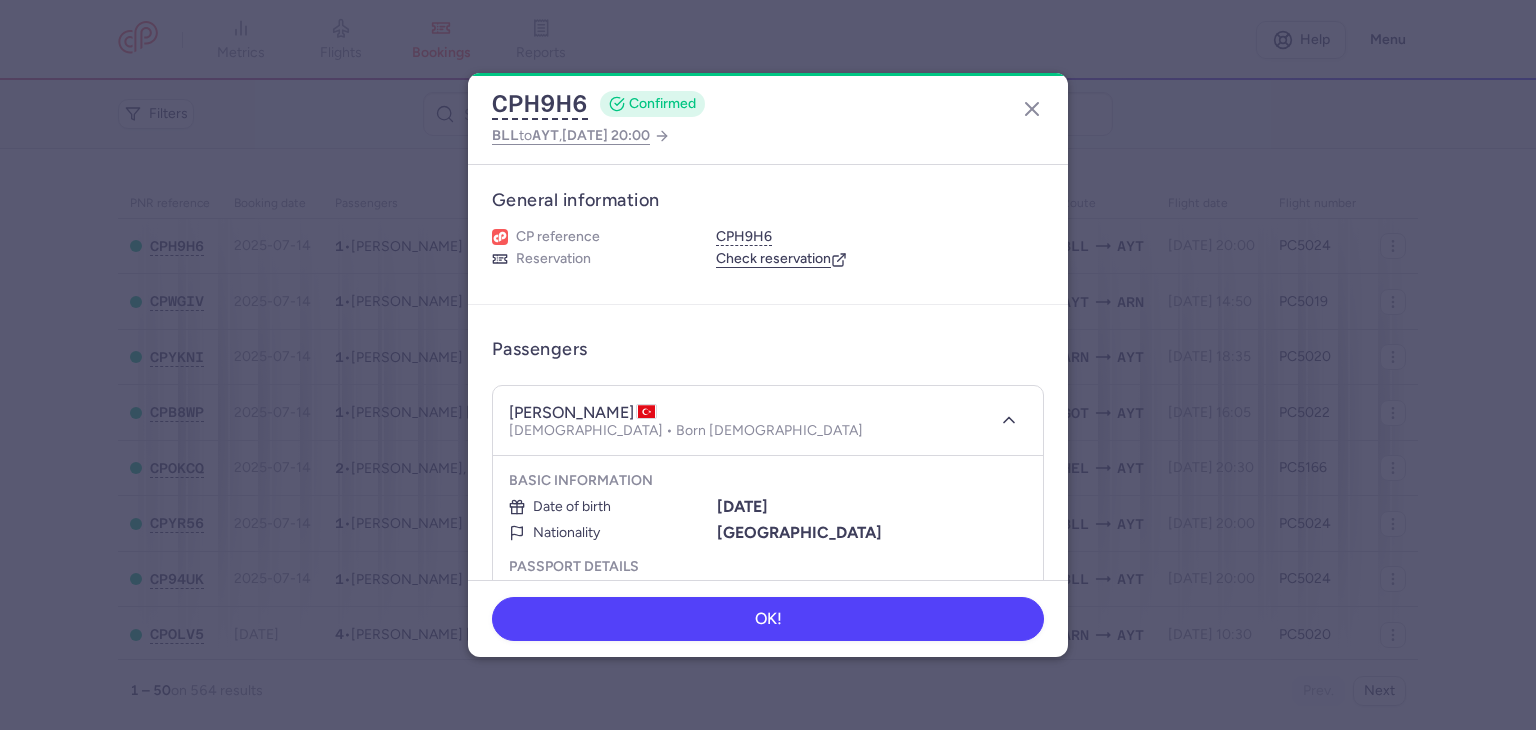 type 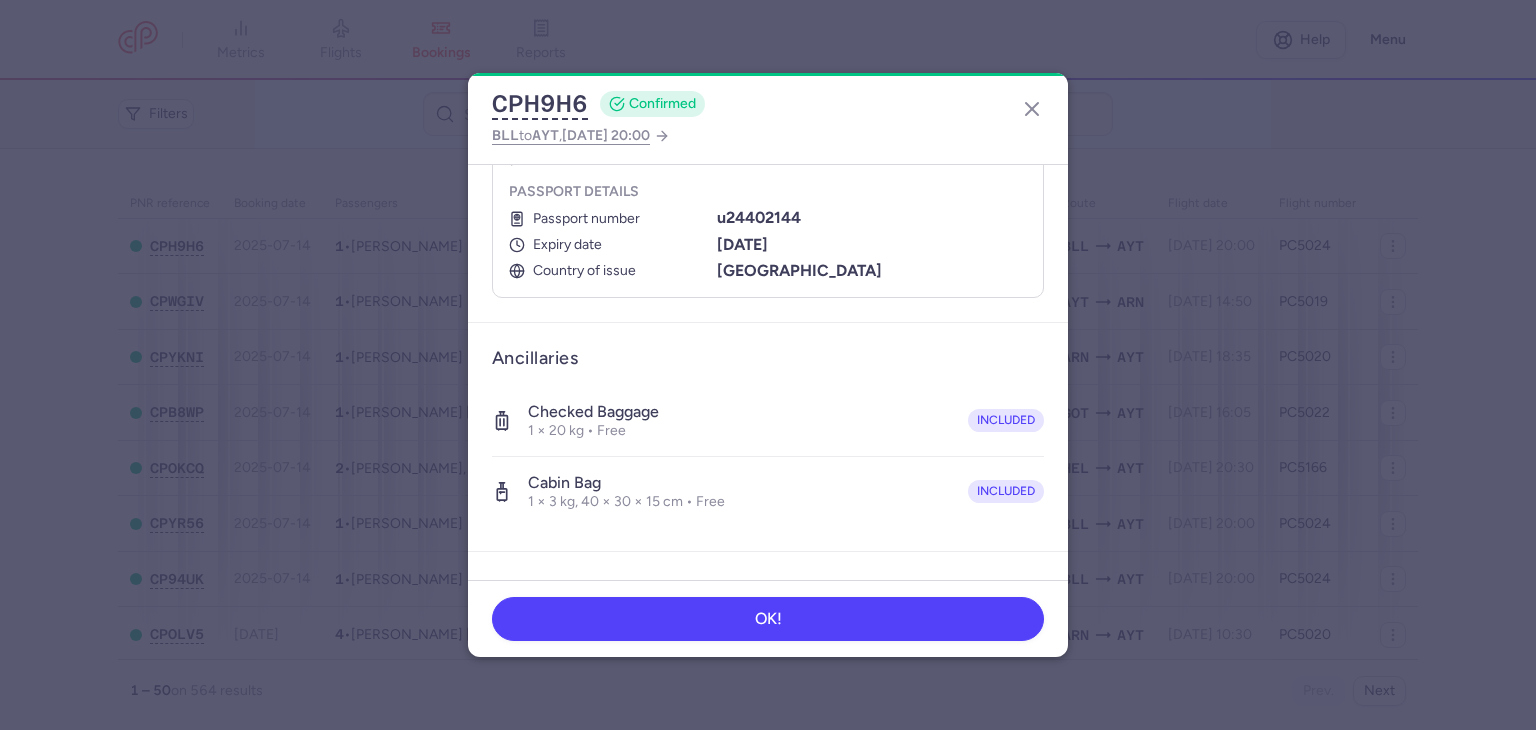 scroll, scrollTop: 312, scrollLeft: 0, axis: vertical 